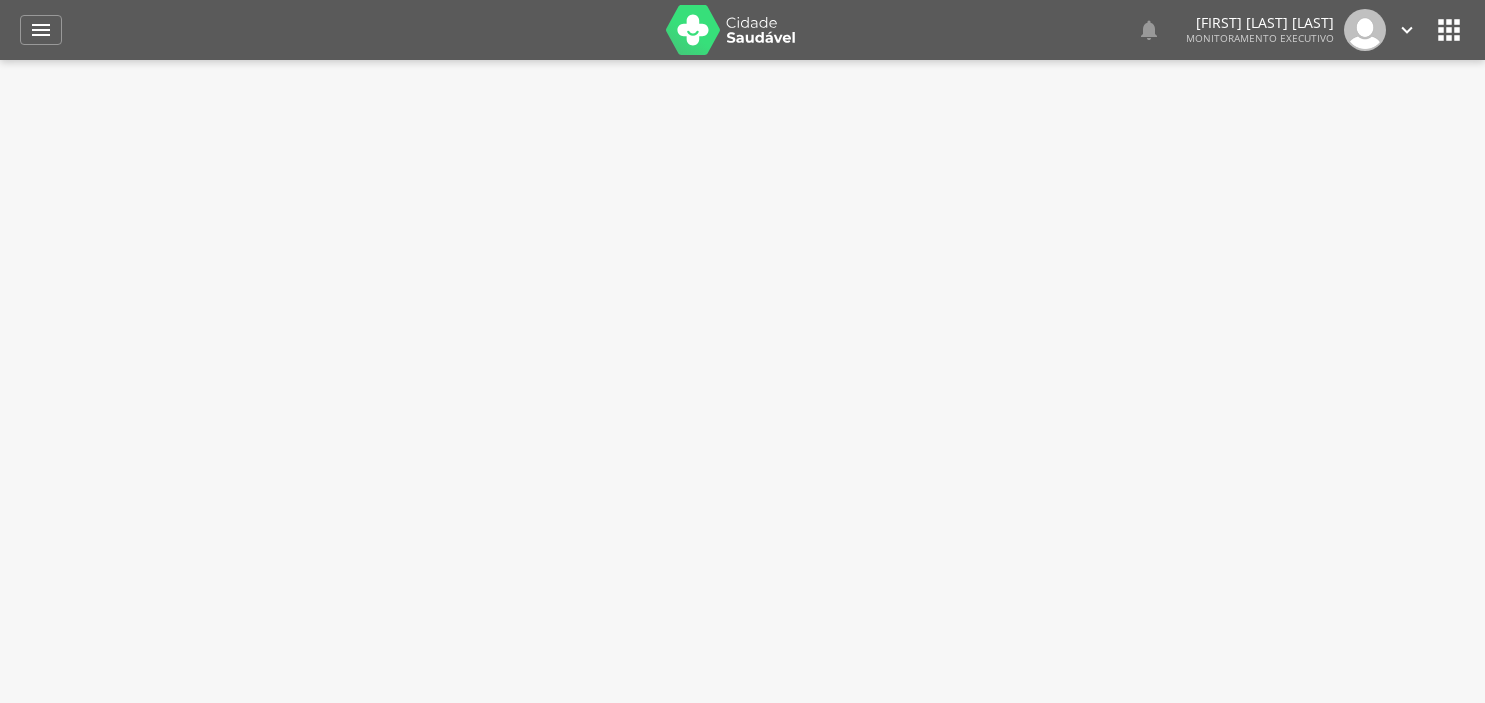 scroll, scrollTop: 0, scrollLeft: 0, axis: both 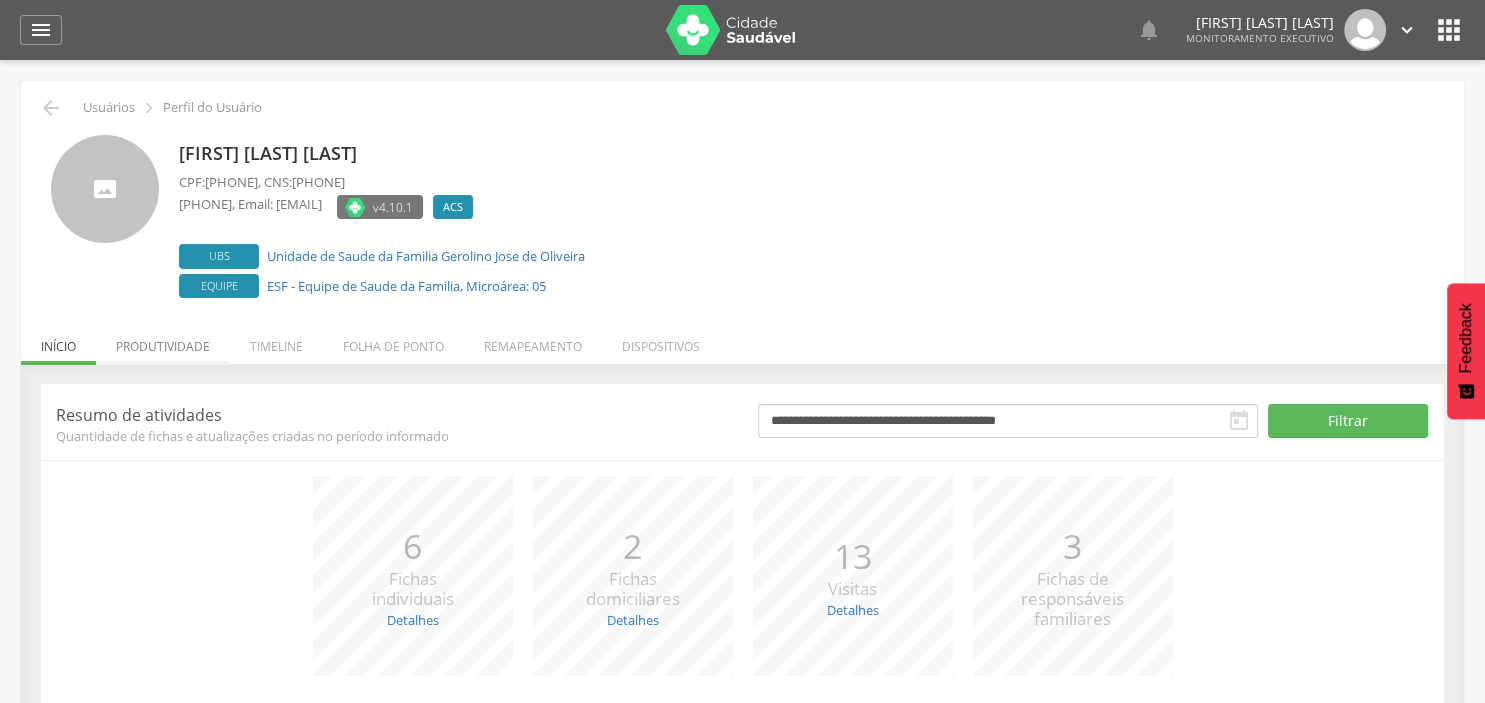 click on "Produtividade" at bounding box center [163, 341] 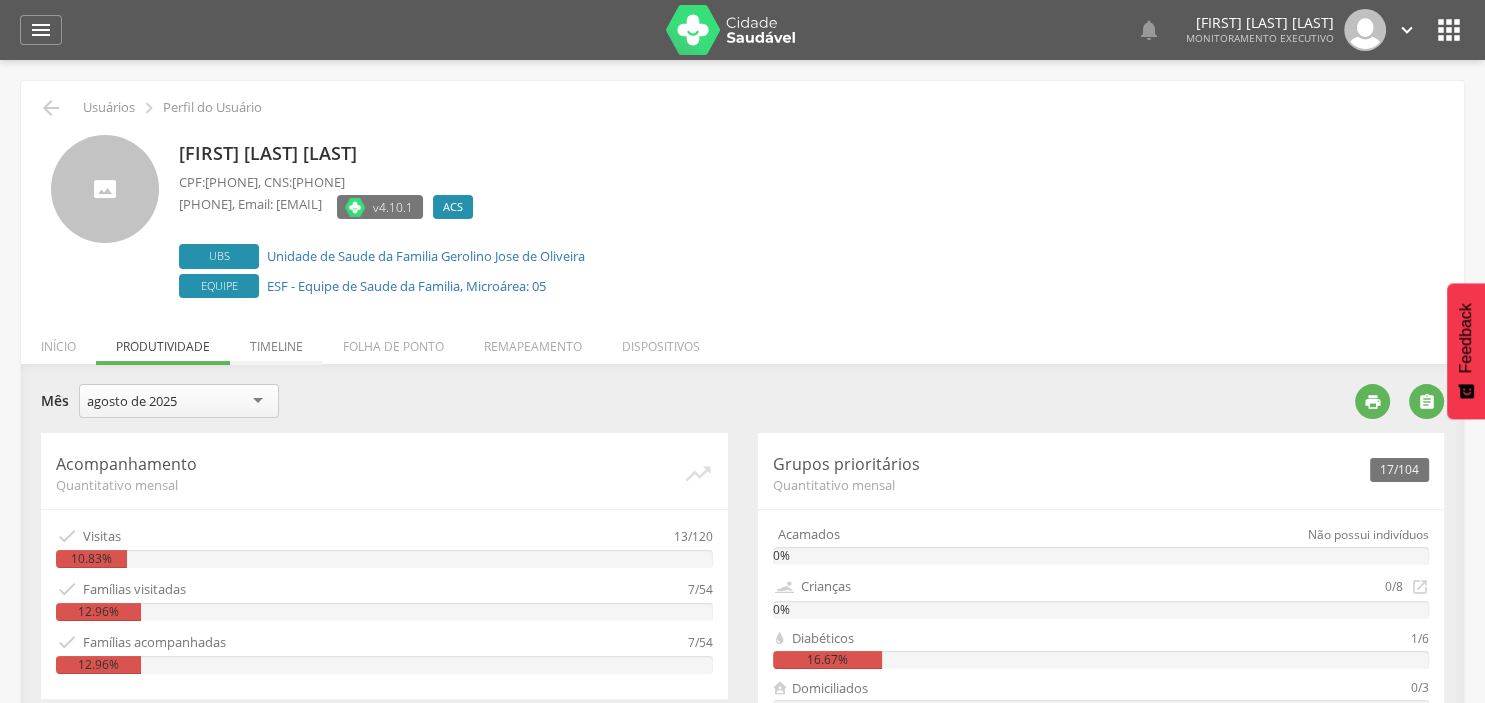 click on "Timeline" at bounding box center (276, 341) 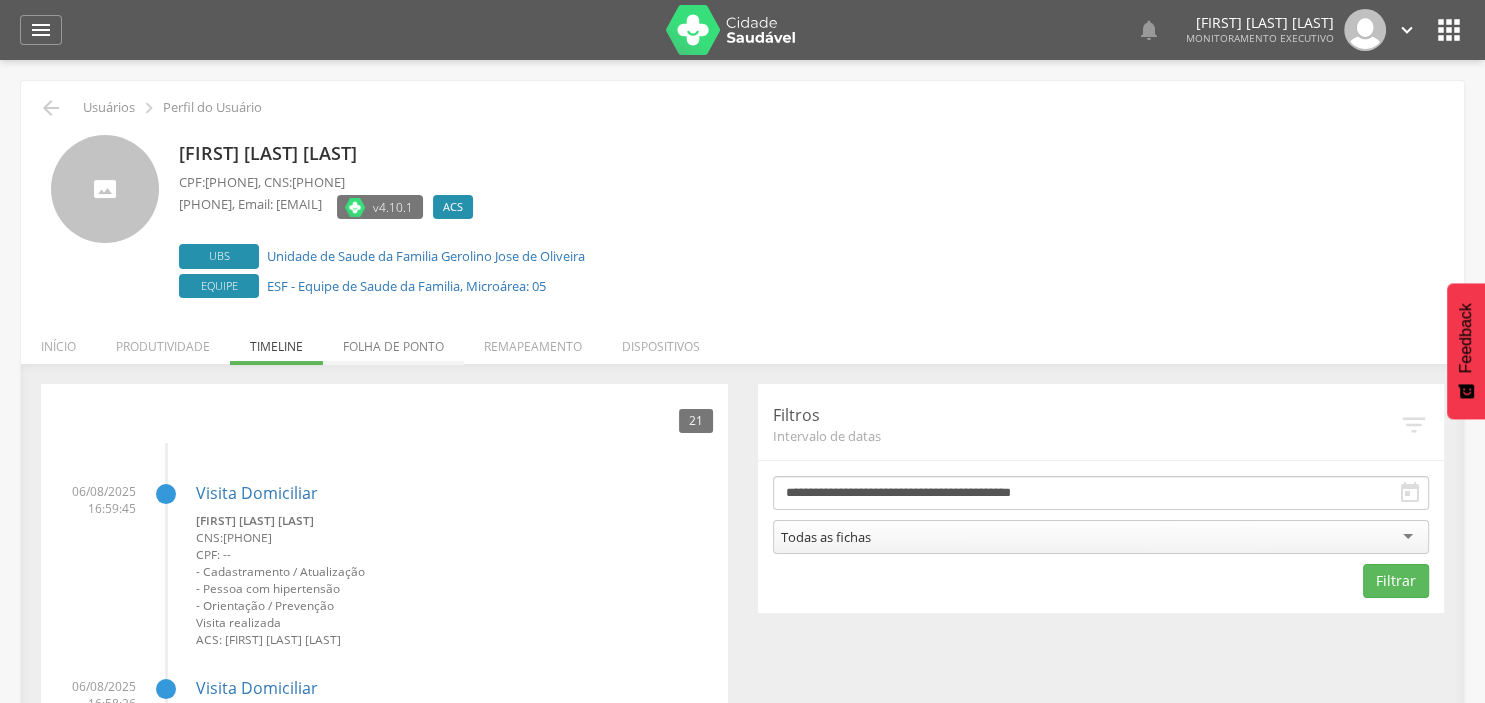 click on "Folha de ponto" at bounding box center (393, 341) 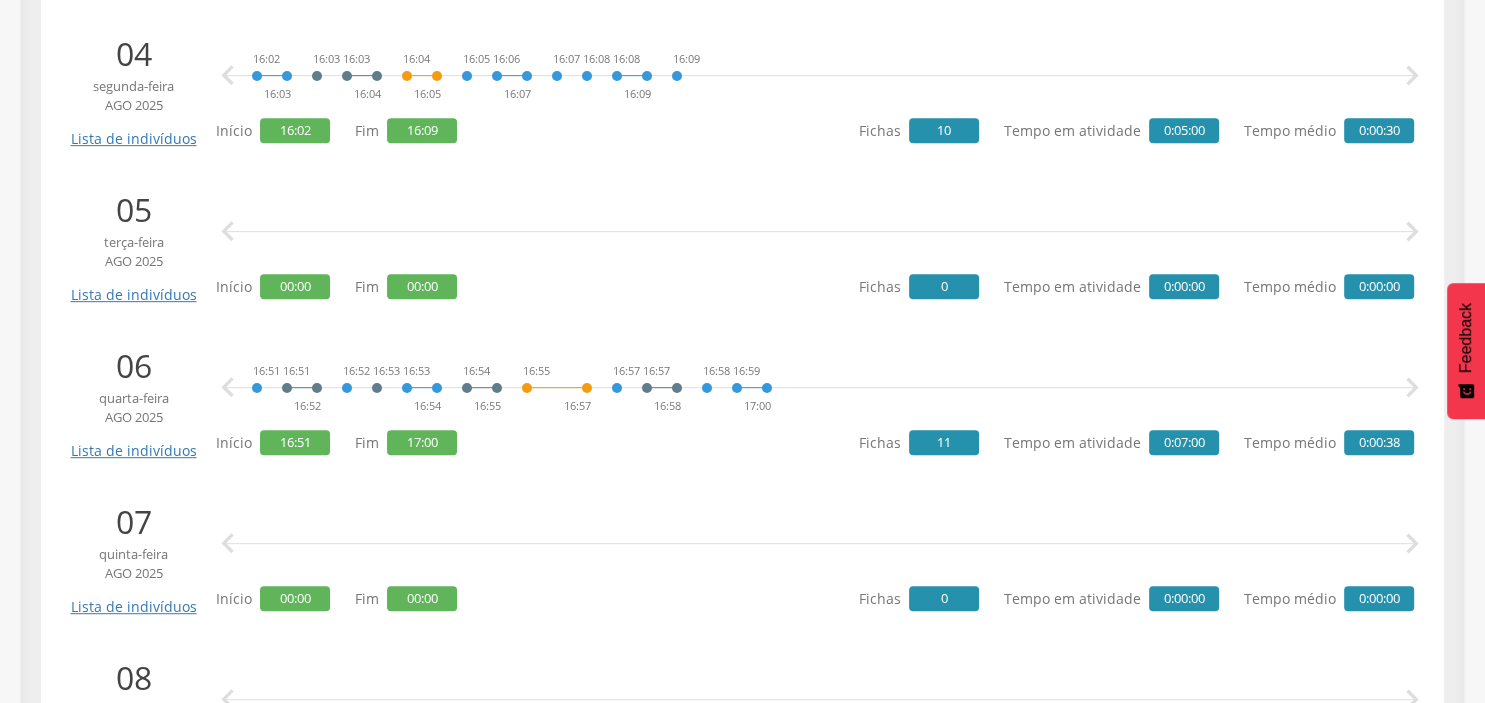 scroll, scrollTop: 889, scrollLeft: 0, axis: vertical 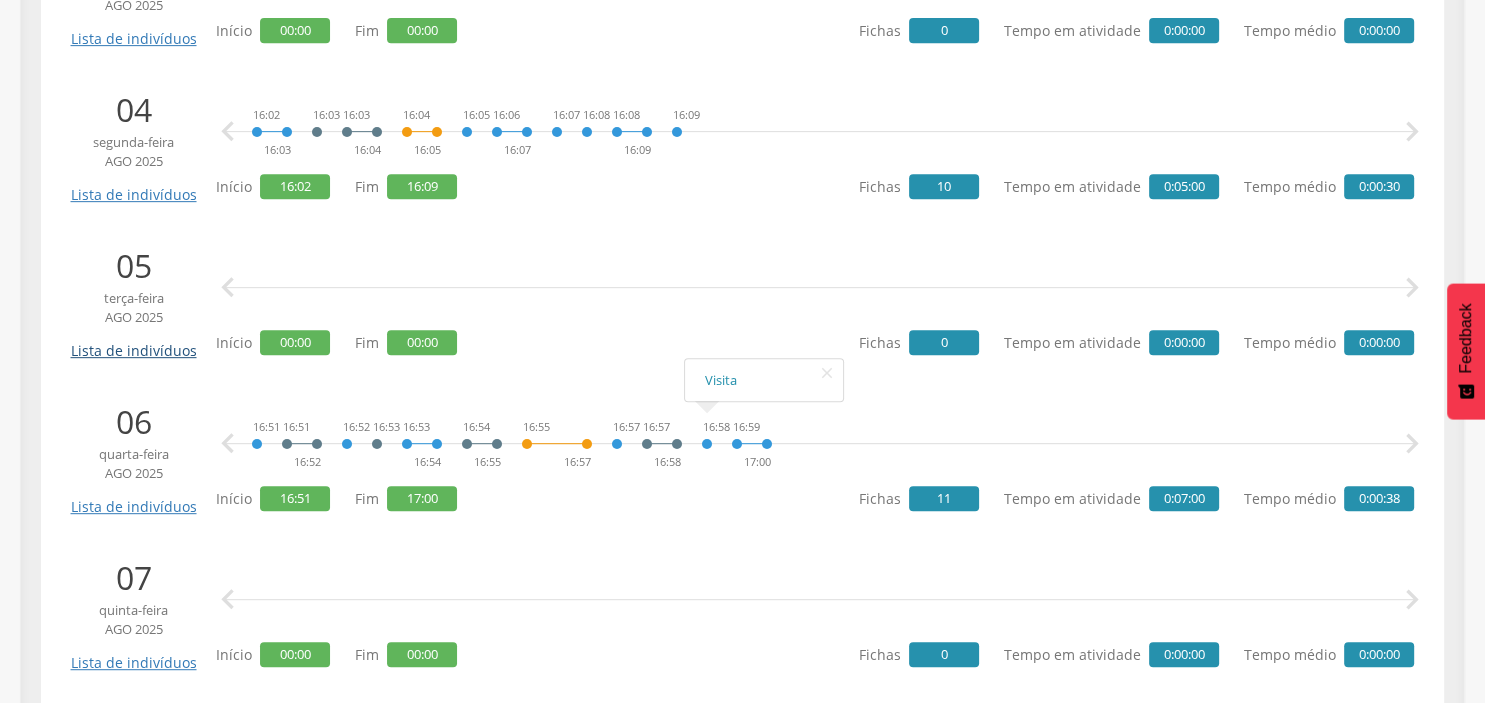 click on "Lista de indivíduos" at bounding box center [133, 343] 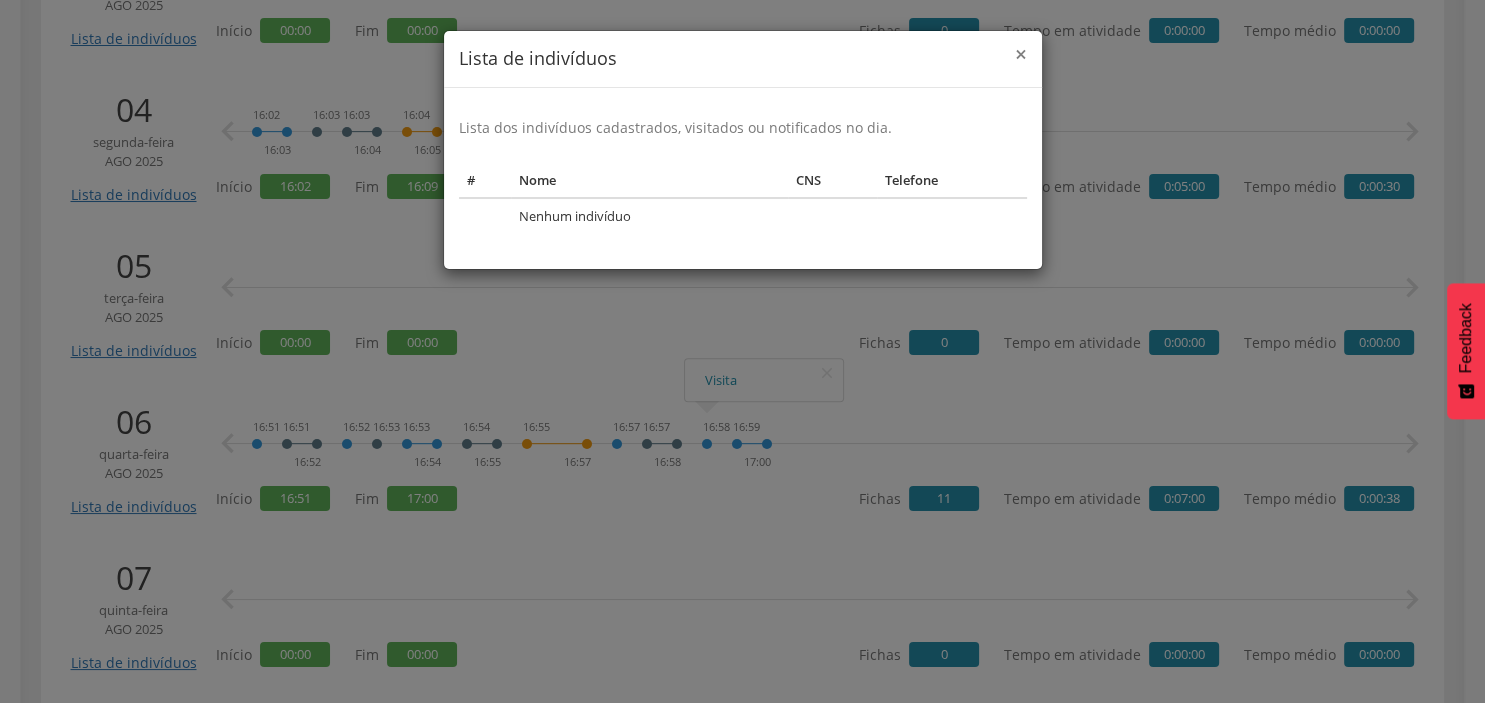 click on "×" at bounding box center (1021, 54) 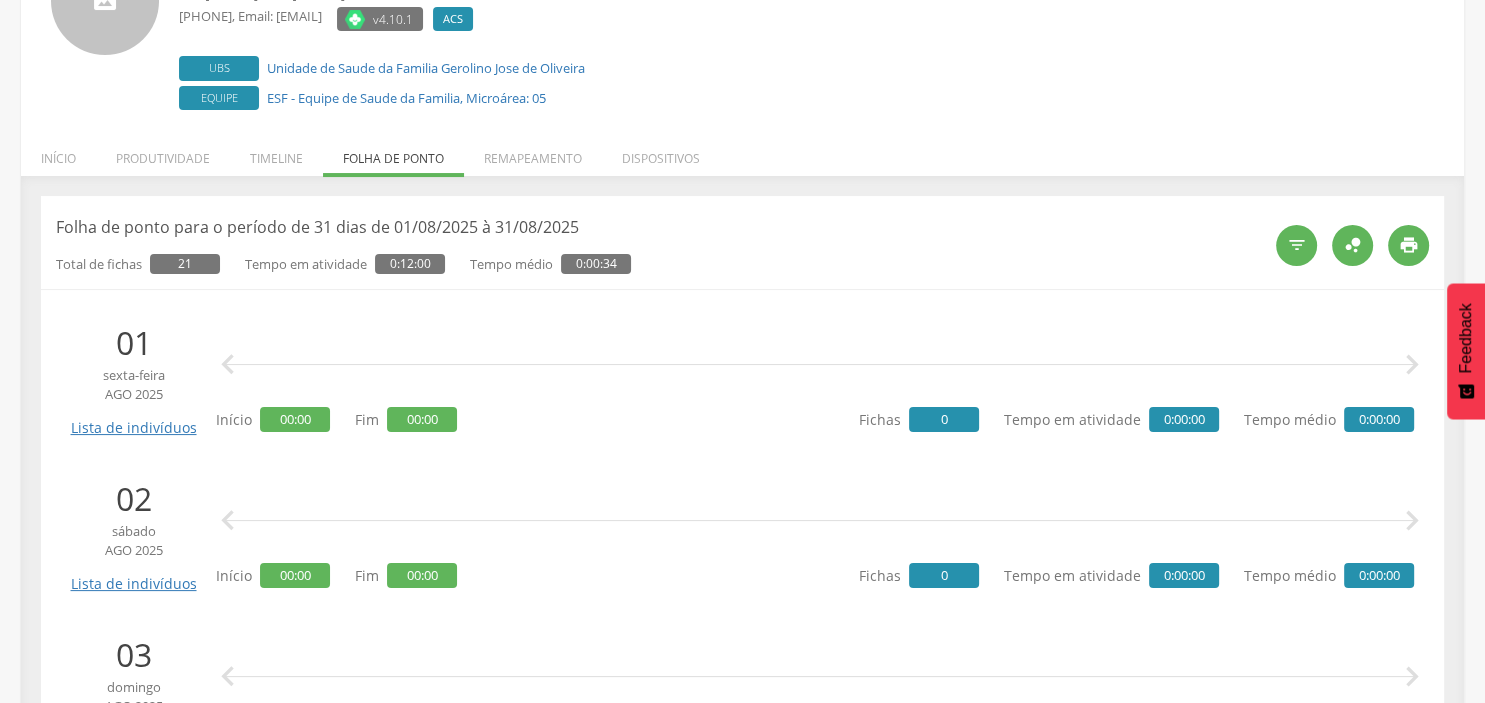 scroll, scrollTop: 889, scrollLeft: 0, axis: vertical 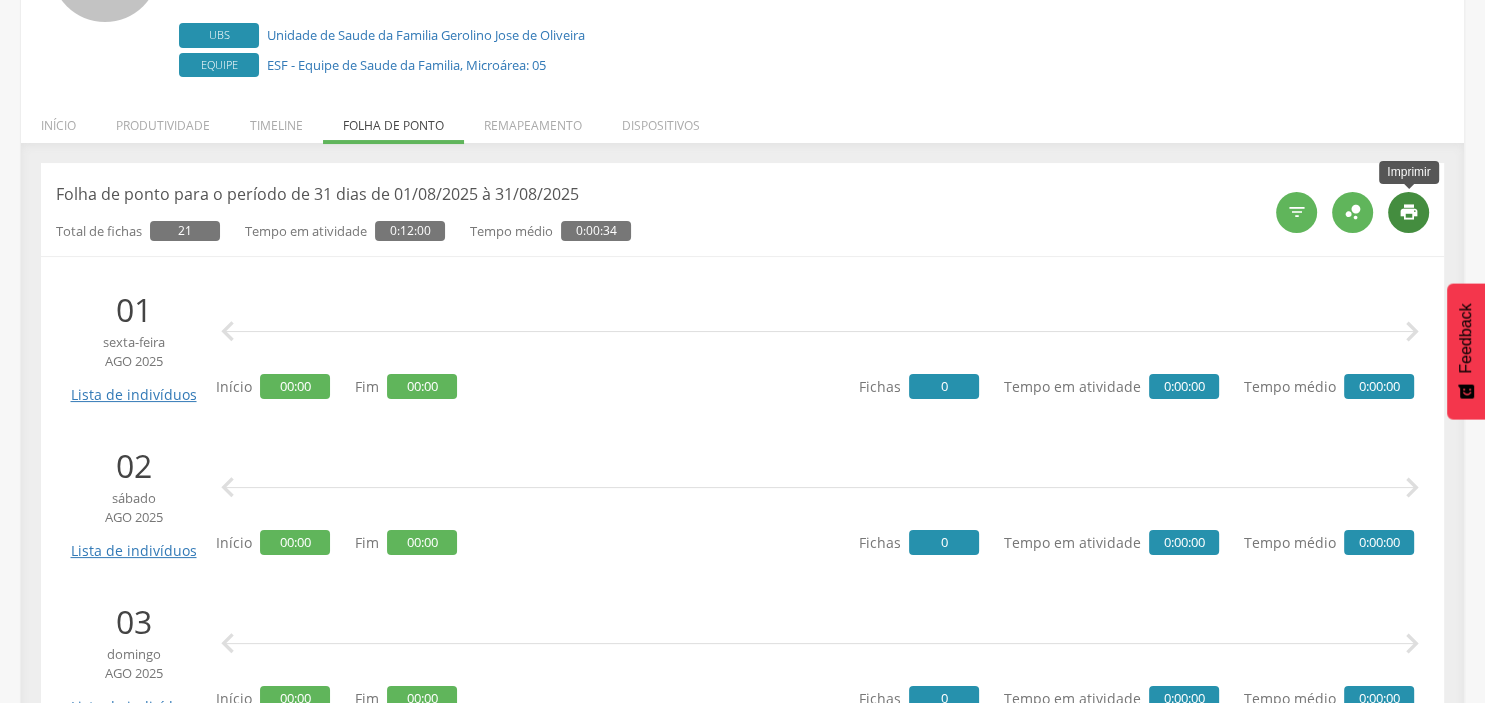 click on "" at bounding box center (1409, 212) 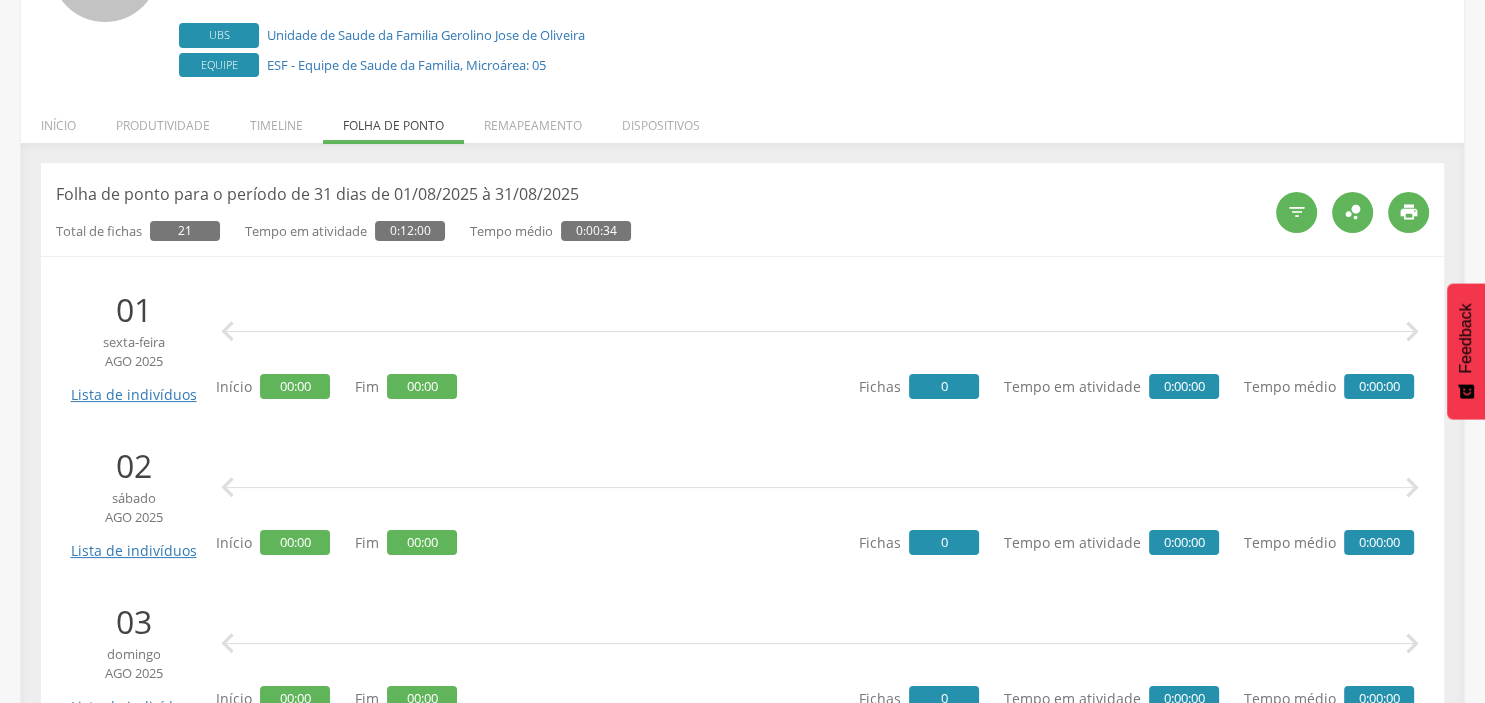 scroll, scrollTop: 0, scrollLeft: 0, axis: both 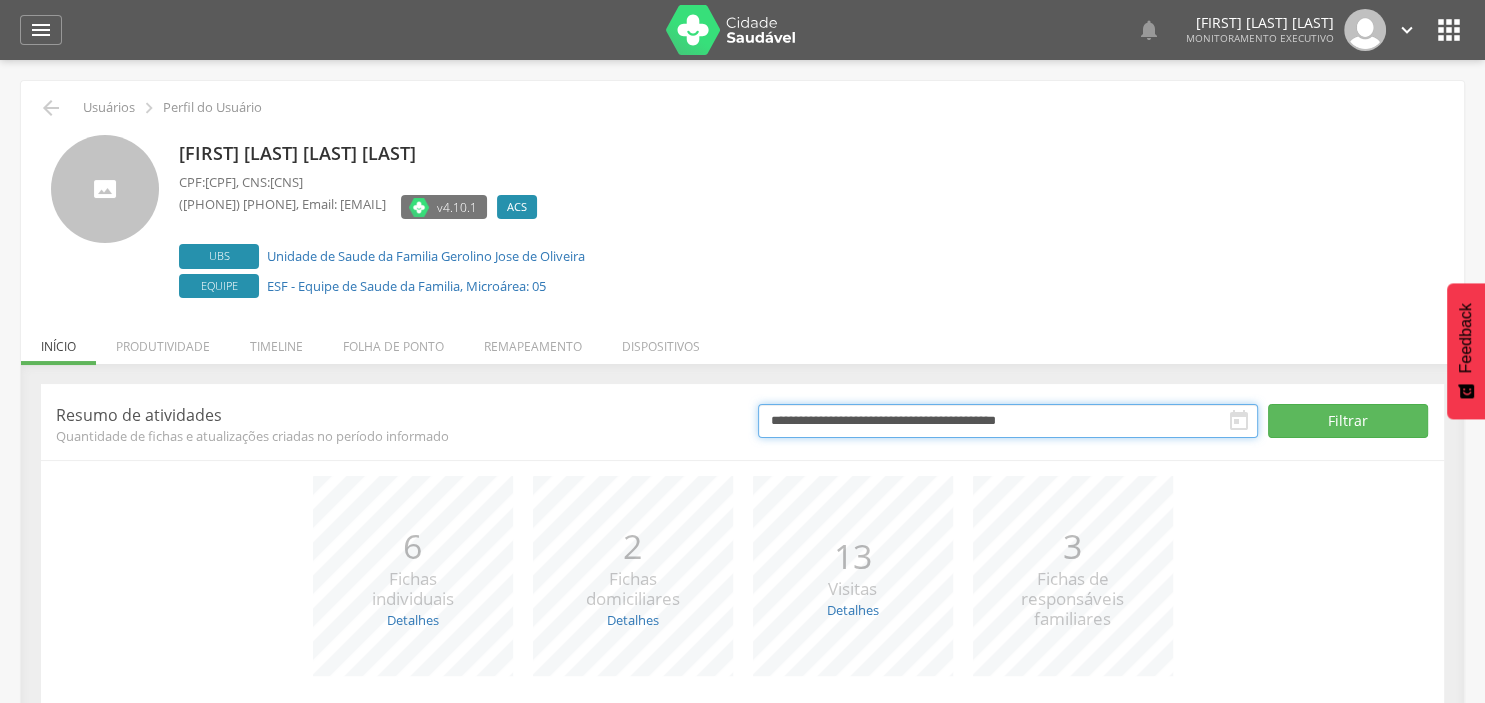 click on "**********" at bounding box center [1008, 421] 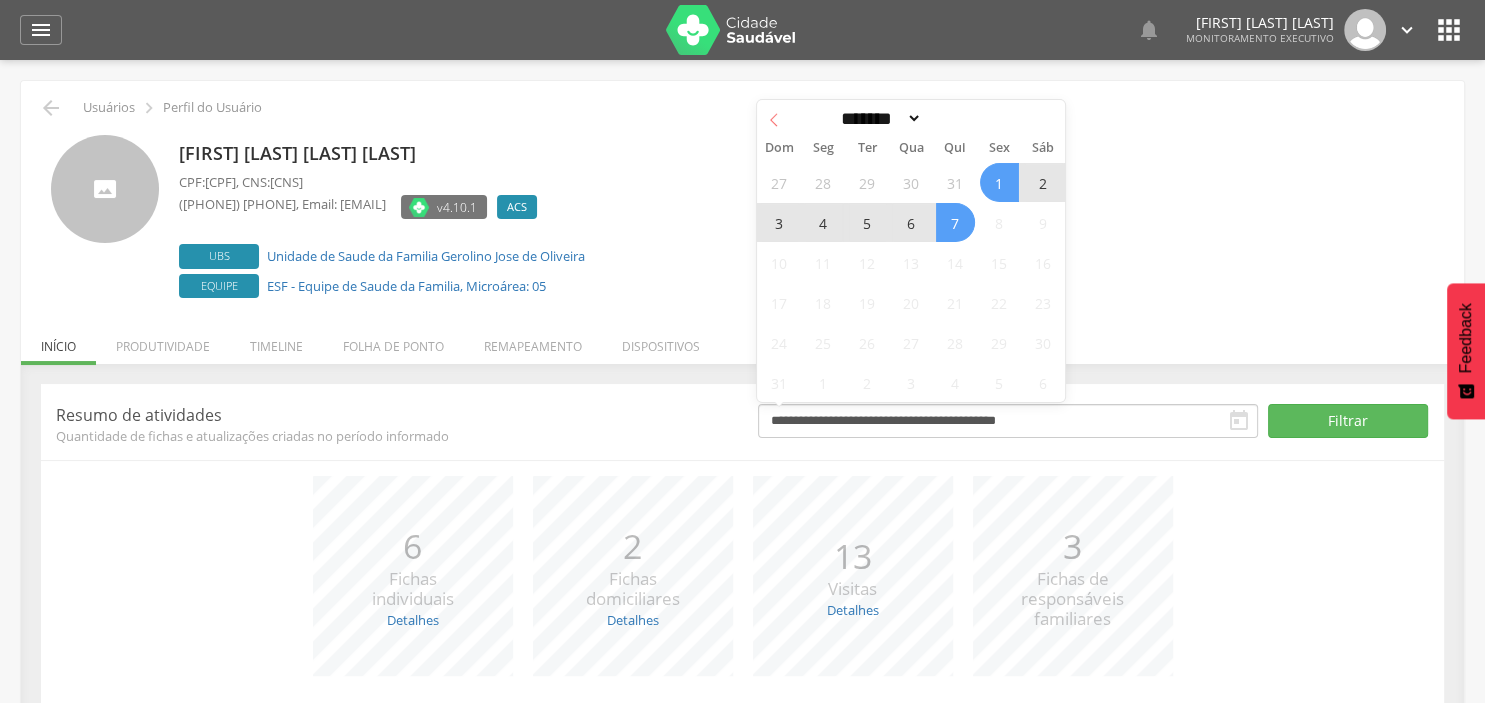 click 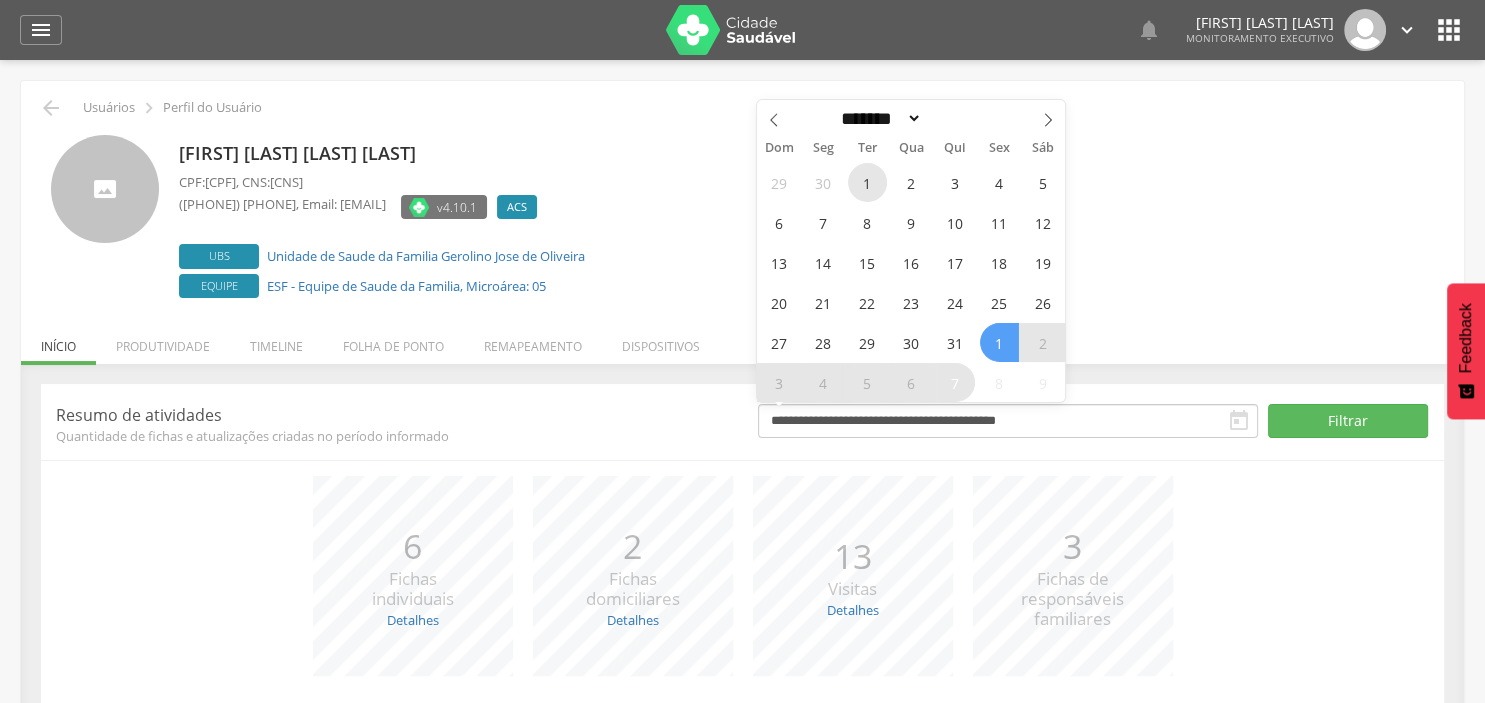 click on "1" at bounding box center [867, 182] 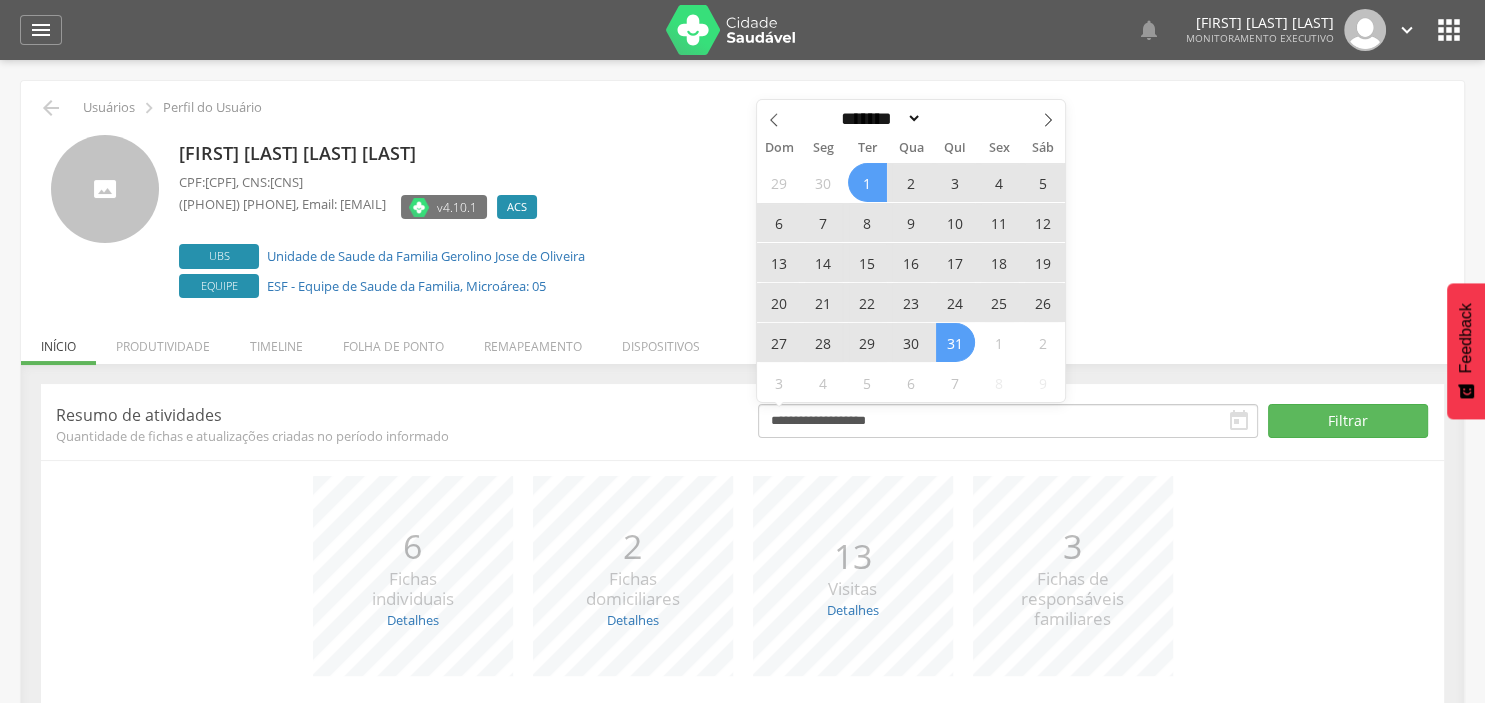 click on "31" at bounding box center [955, 342] 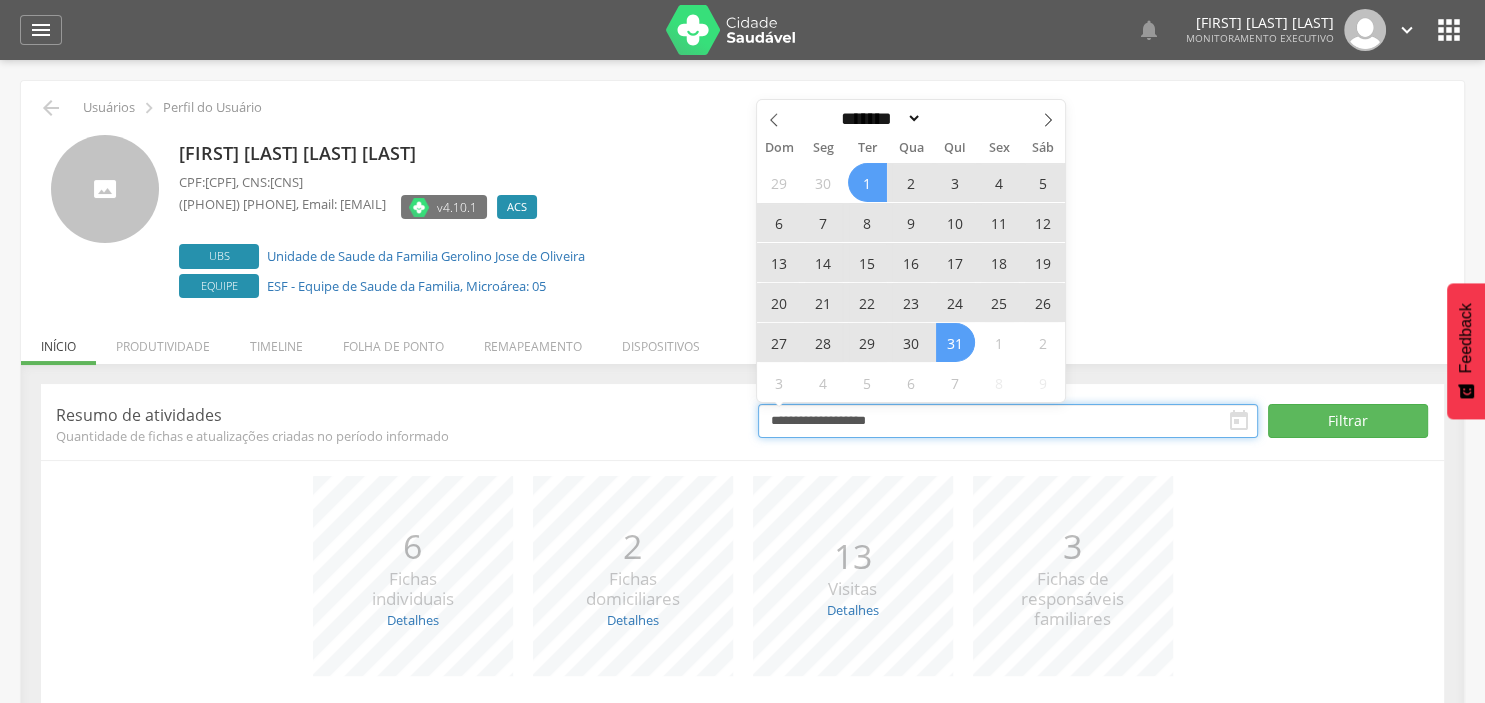 type on "**********" 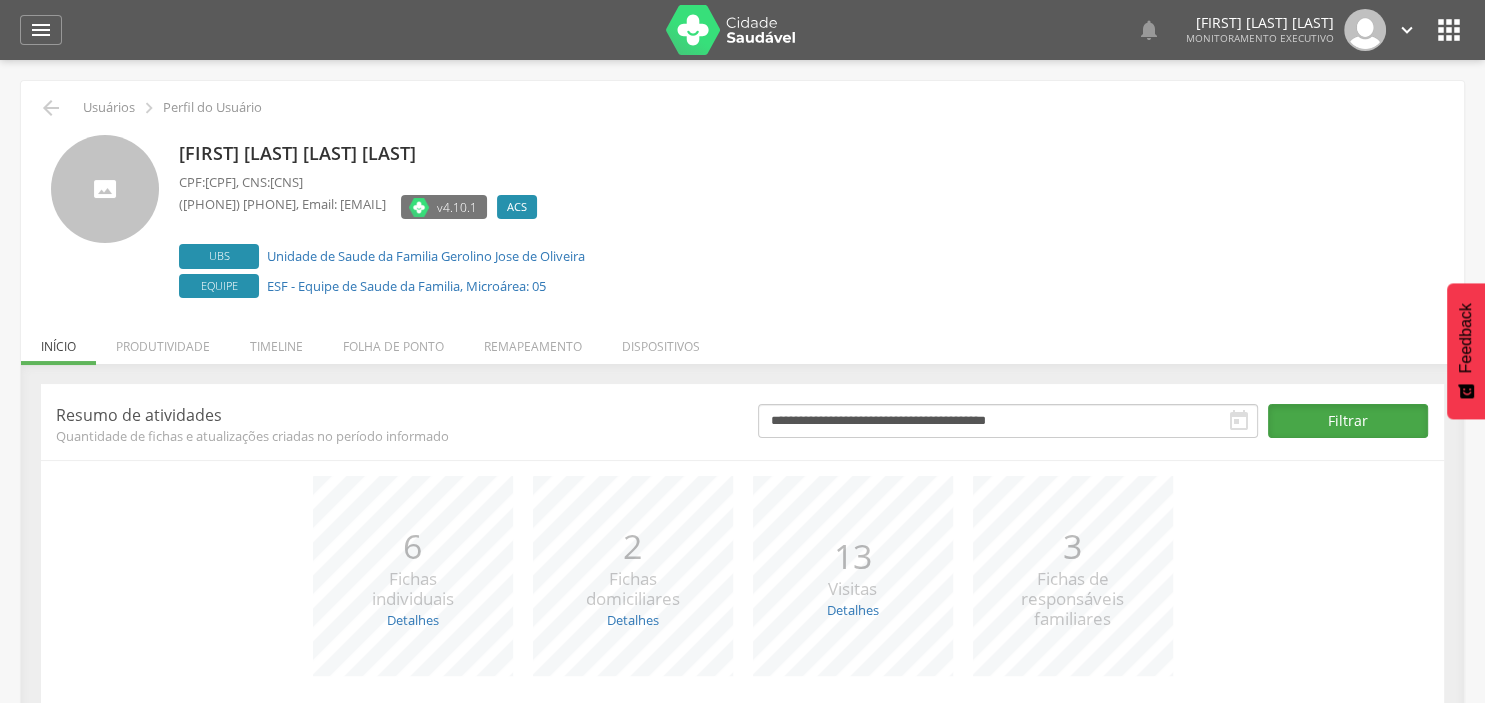 click on "Filtrar" at bounding box center [1348, 421] 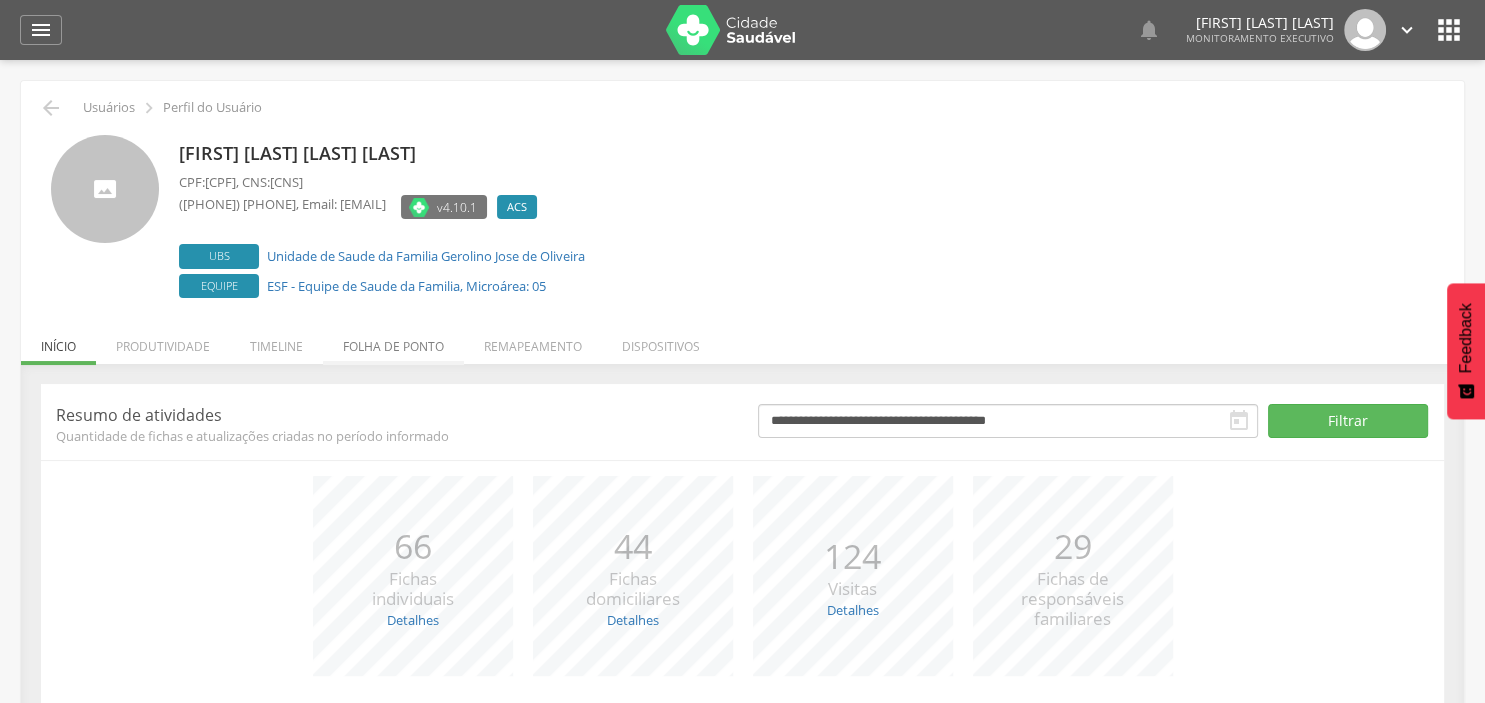 click on "Folha de ponto" at bounding box center [393, 341] 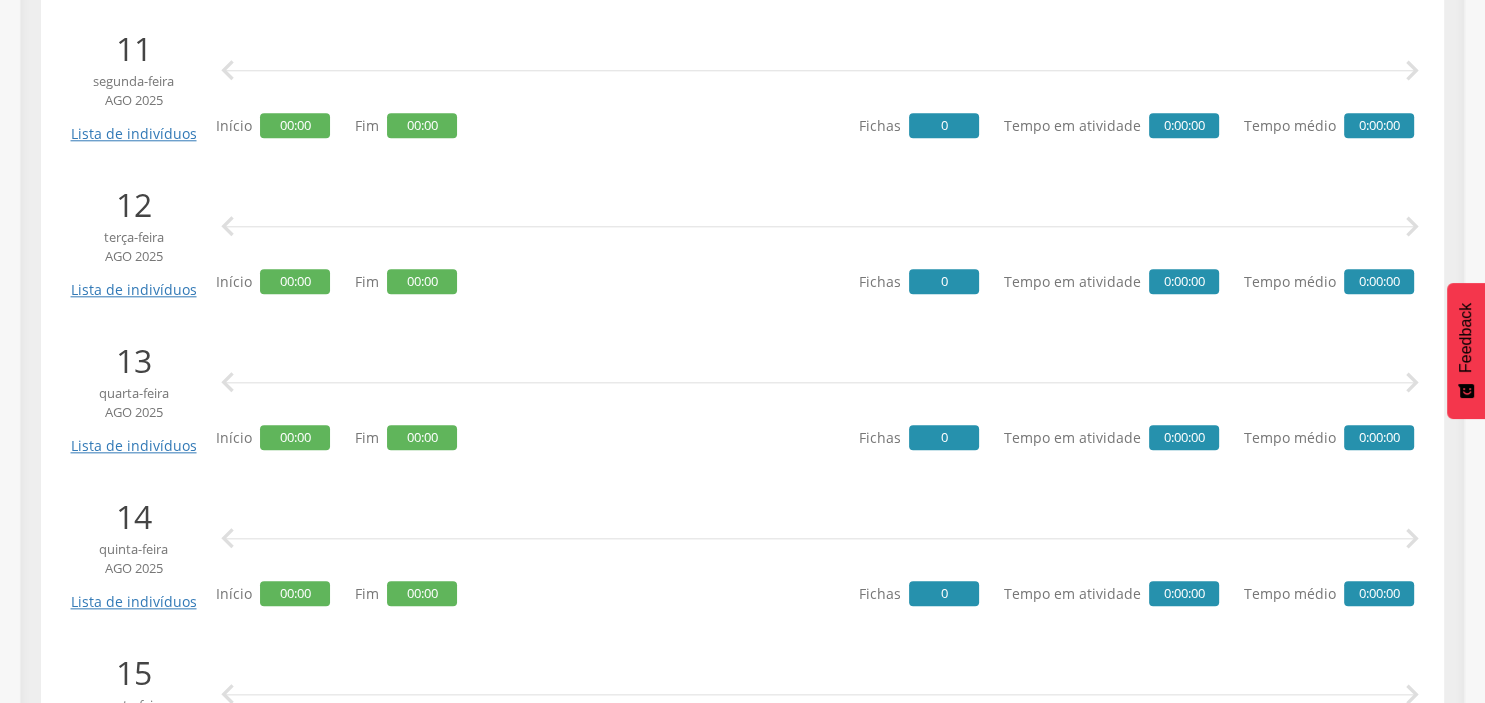 scroll, scrollTop: 0, scrollLeft: 0, axis: both 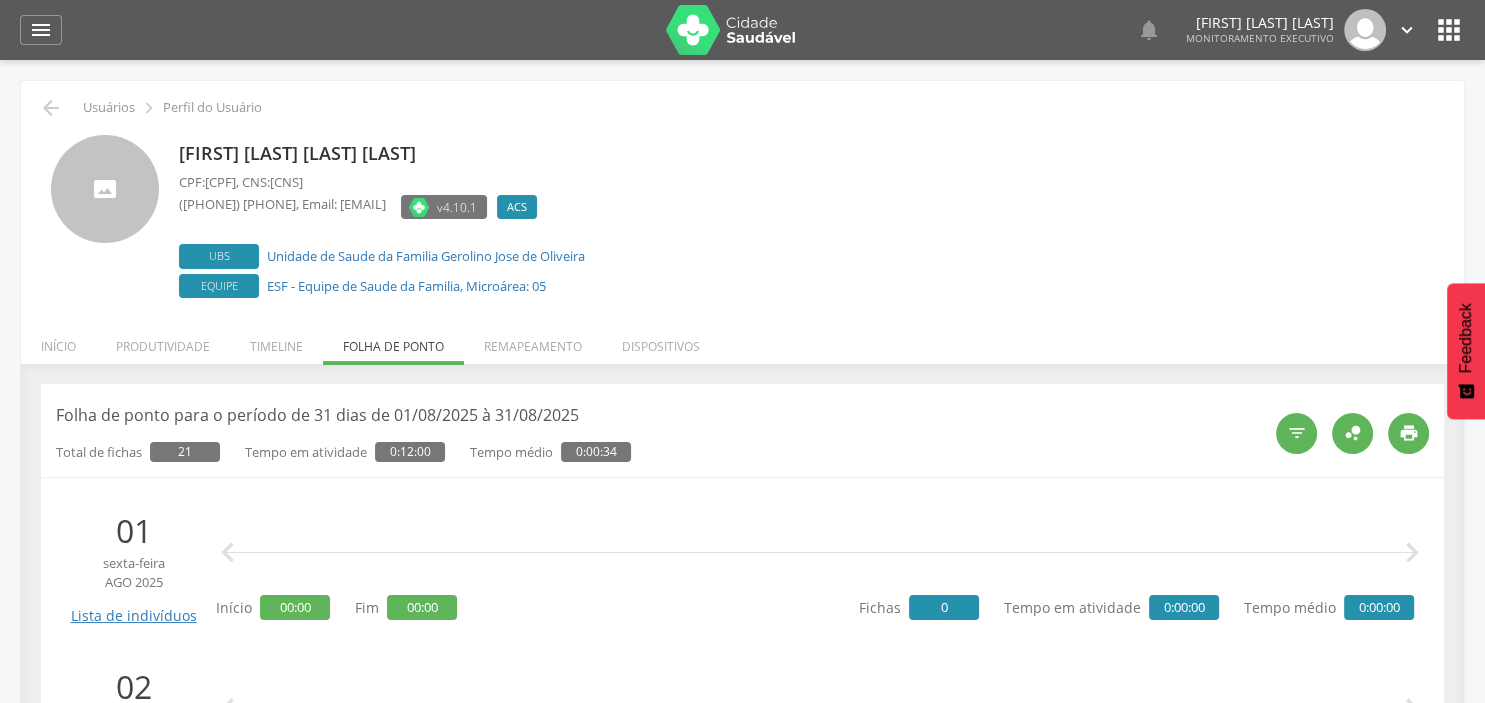 click on "Edna Oliveira Vieira de Matos
CPF:  441.547.555-87 , CNS:  702 9085 7579 3570
(77) 7777-7777 , Email: sysmairiacs@gmail.com
v4.10.1
ACS
Desativado
Ubs Unidade de Saude da Familia Gerolino Jose de Oliveira Equipe ESF - Equipe de Saude da Familia, Microárea: 05" at bounding box center (806, 219) 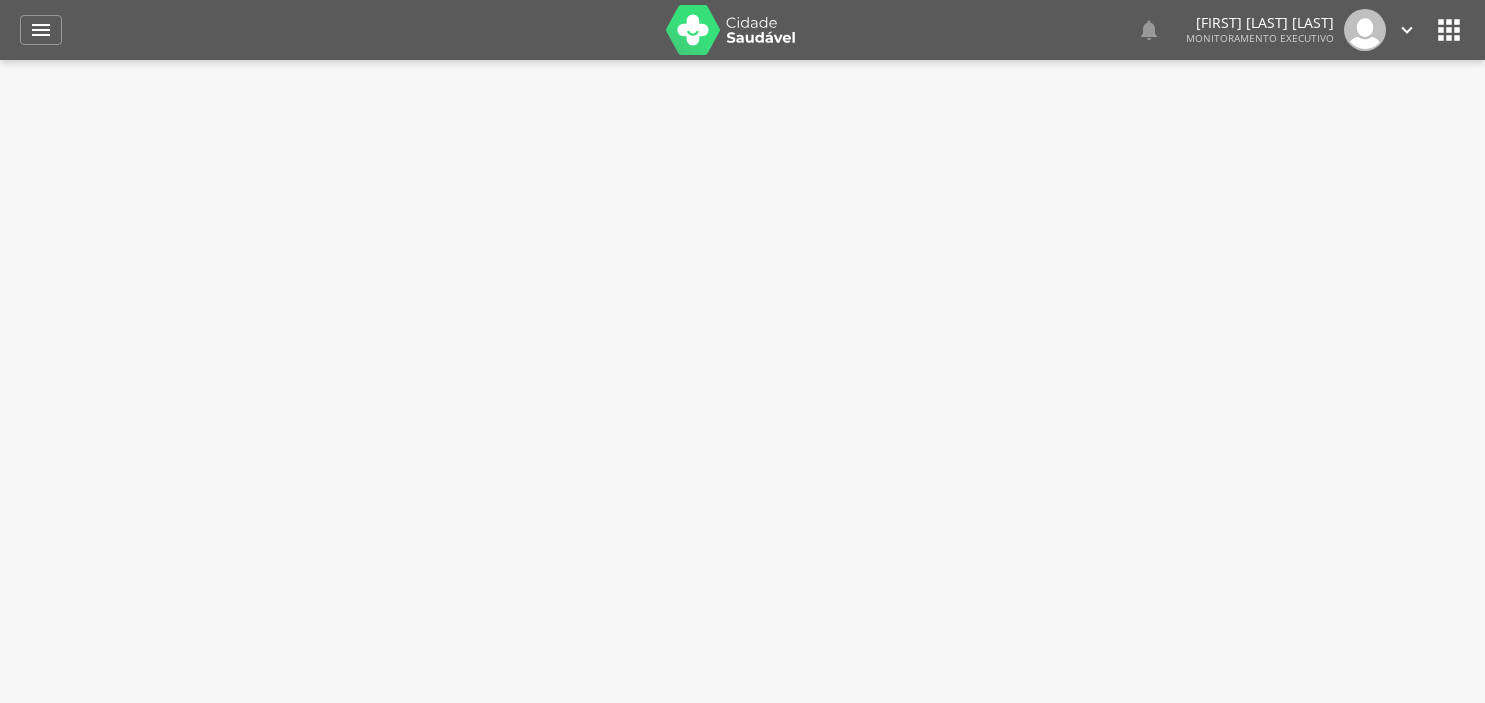 scroll, scrollTop: 0, scrollLeft: 0, axis: both 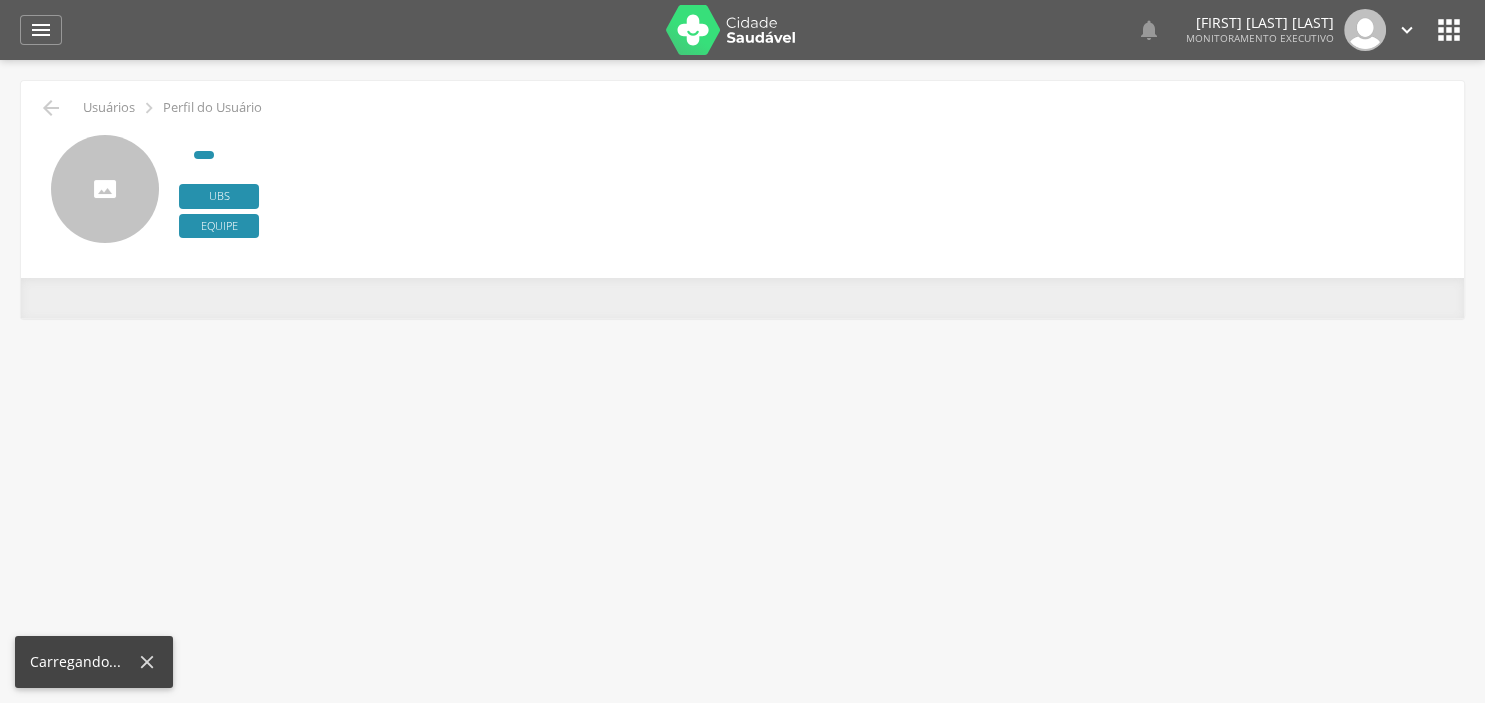 type on "**********" 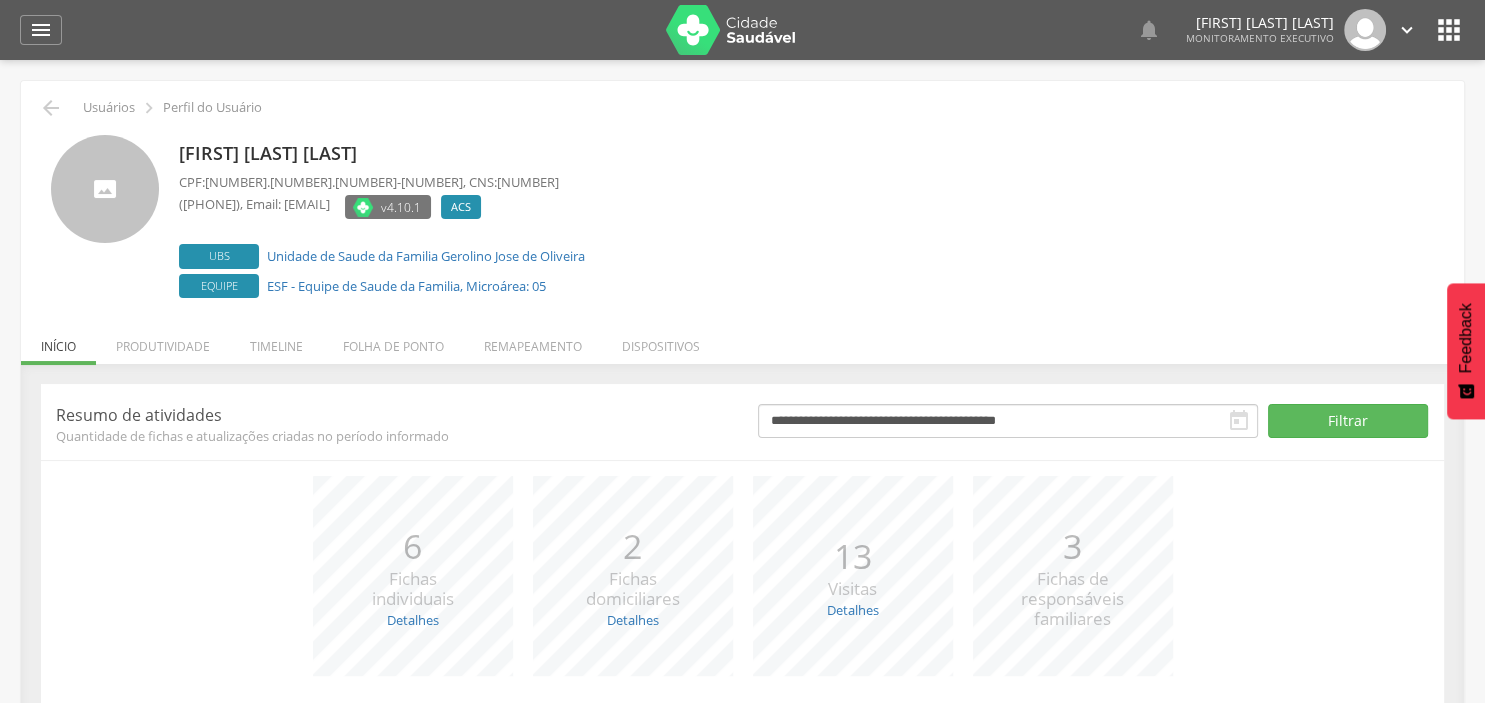click on "" at bounding box center [1239, 421] 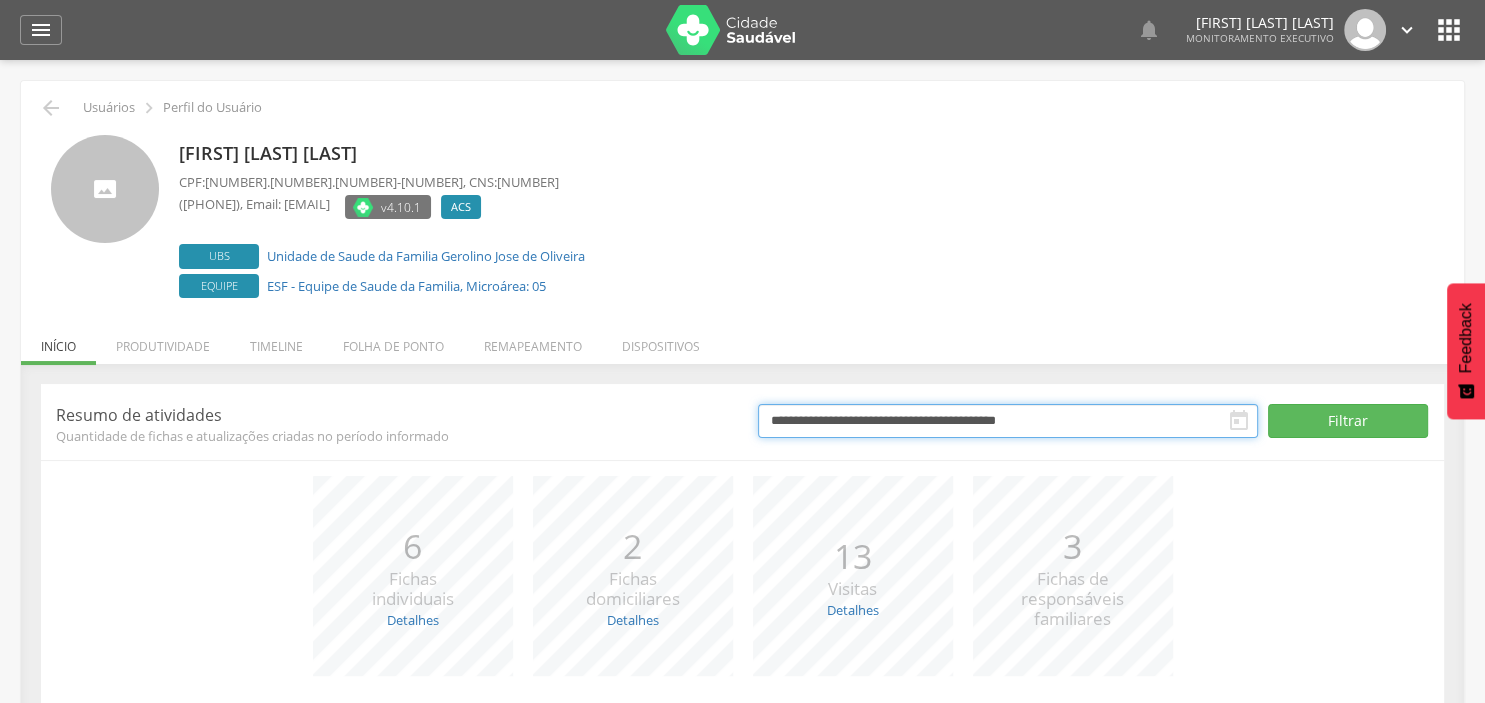 click on "**********" at bounding box center [1008, 421] 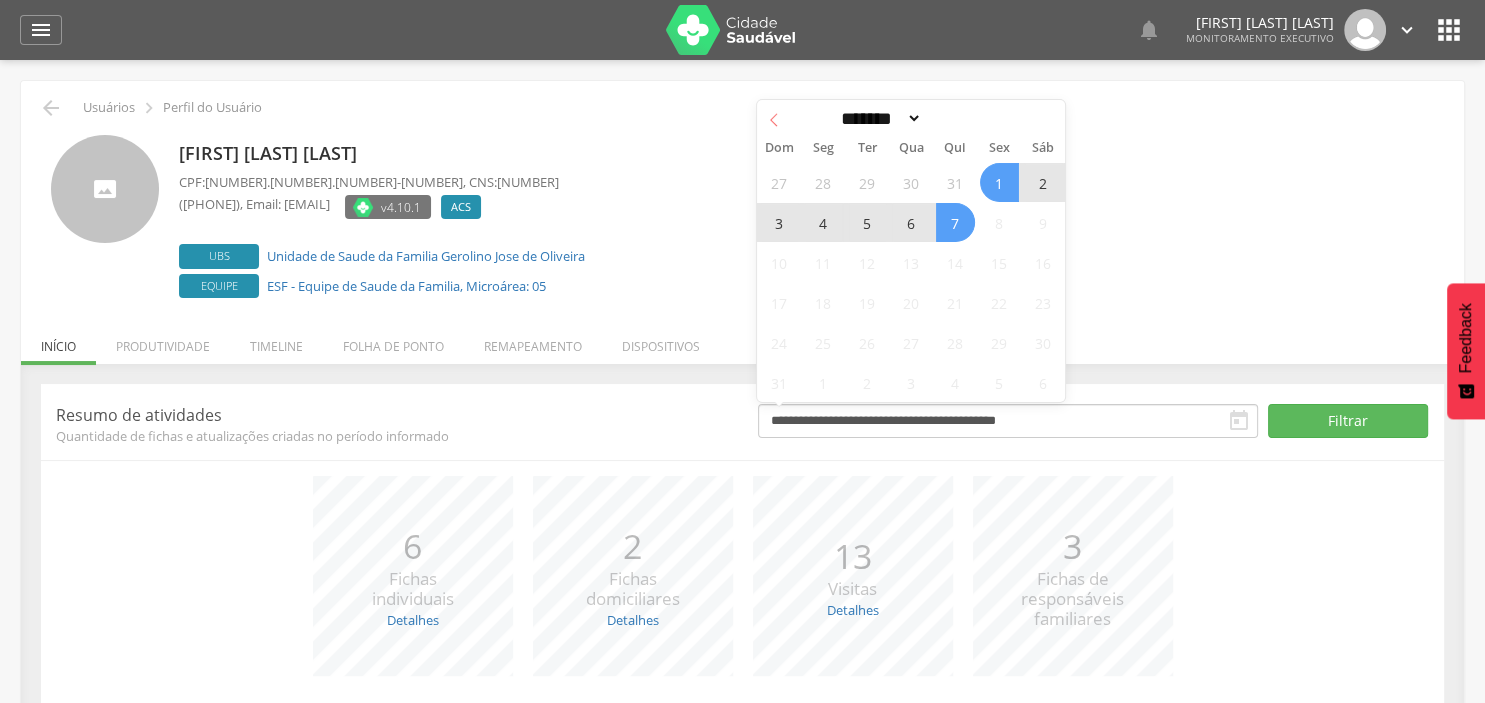 click 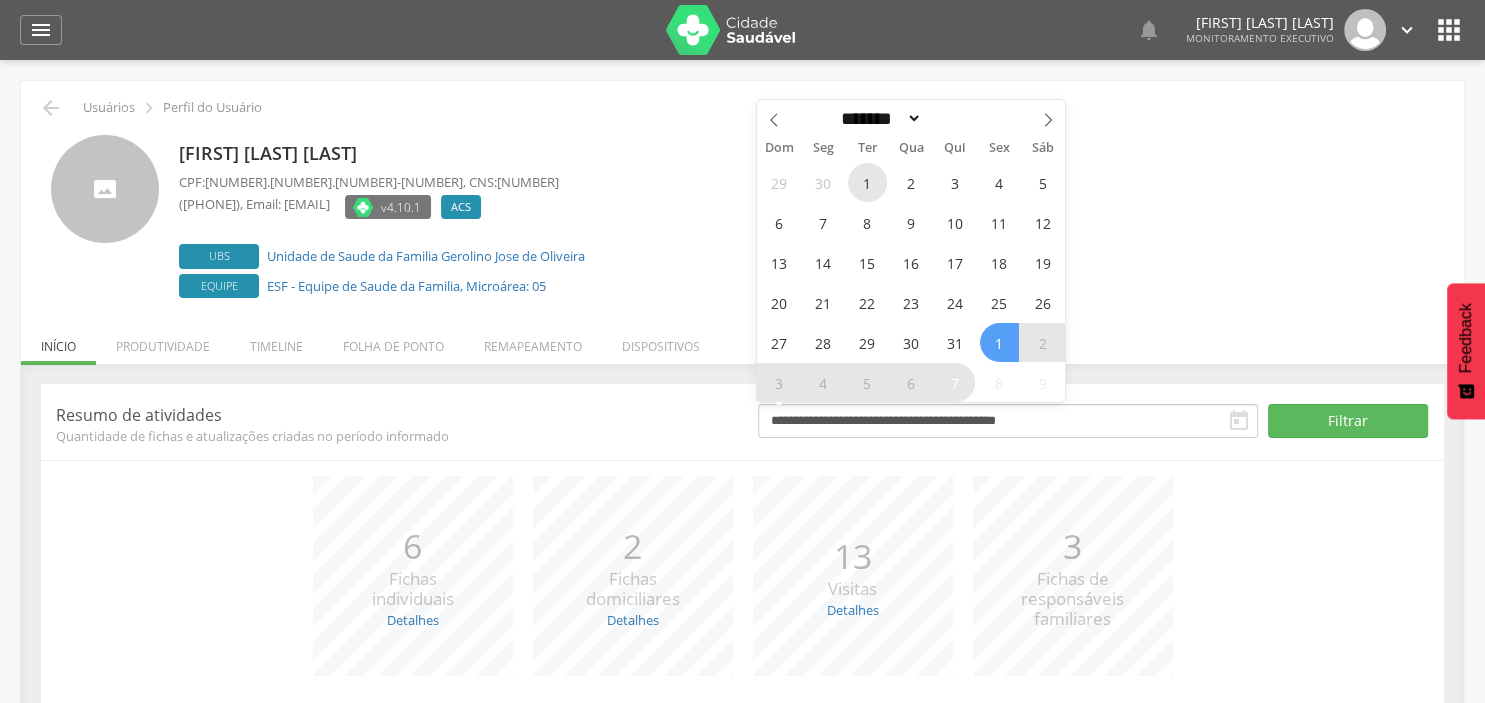 click on "1" at bounding box center (867, 182) 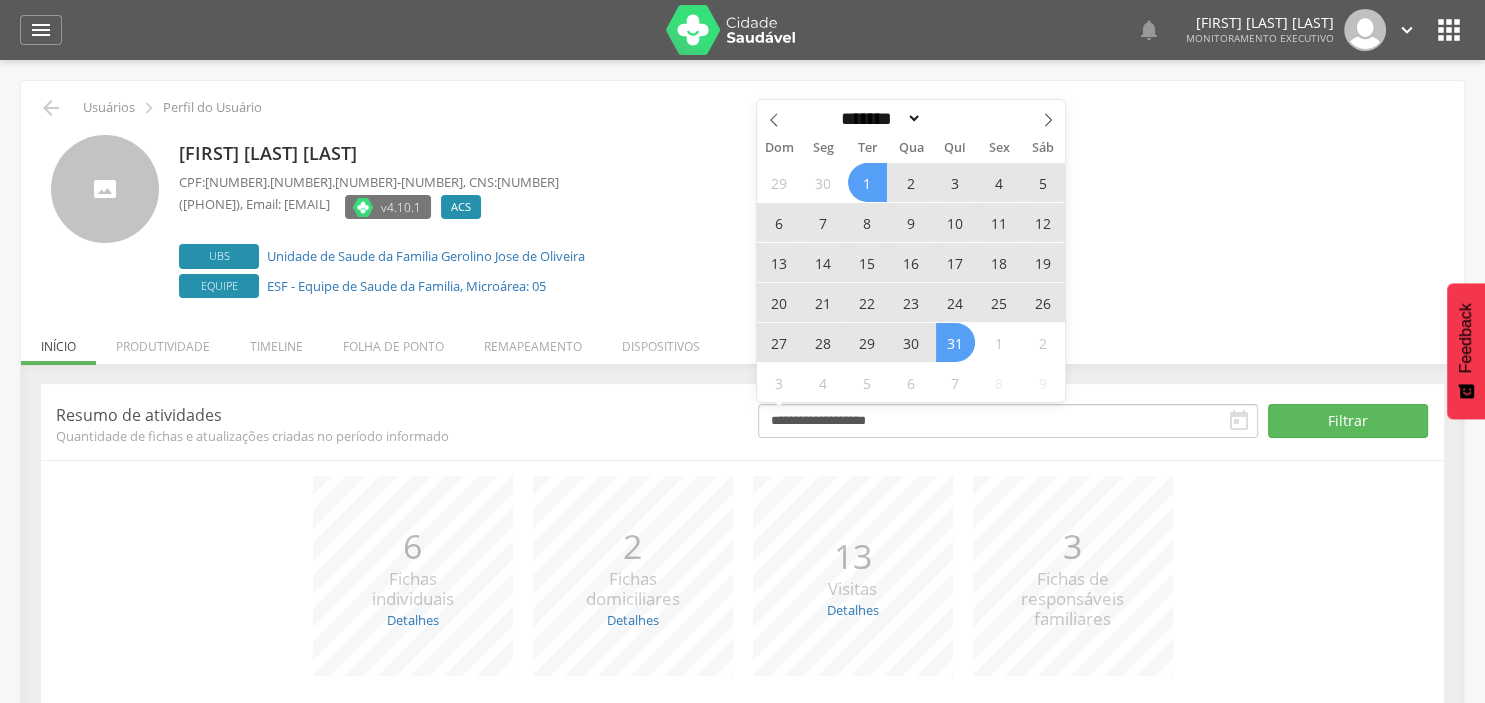 click on "31" at bounding box center (955, 342) 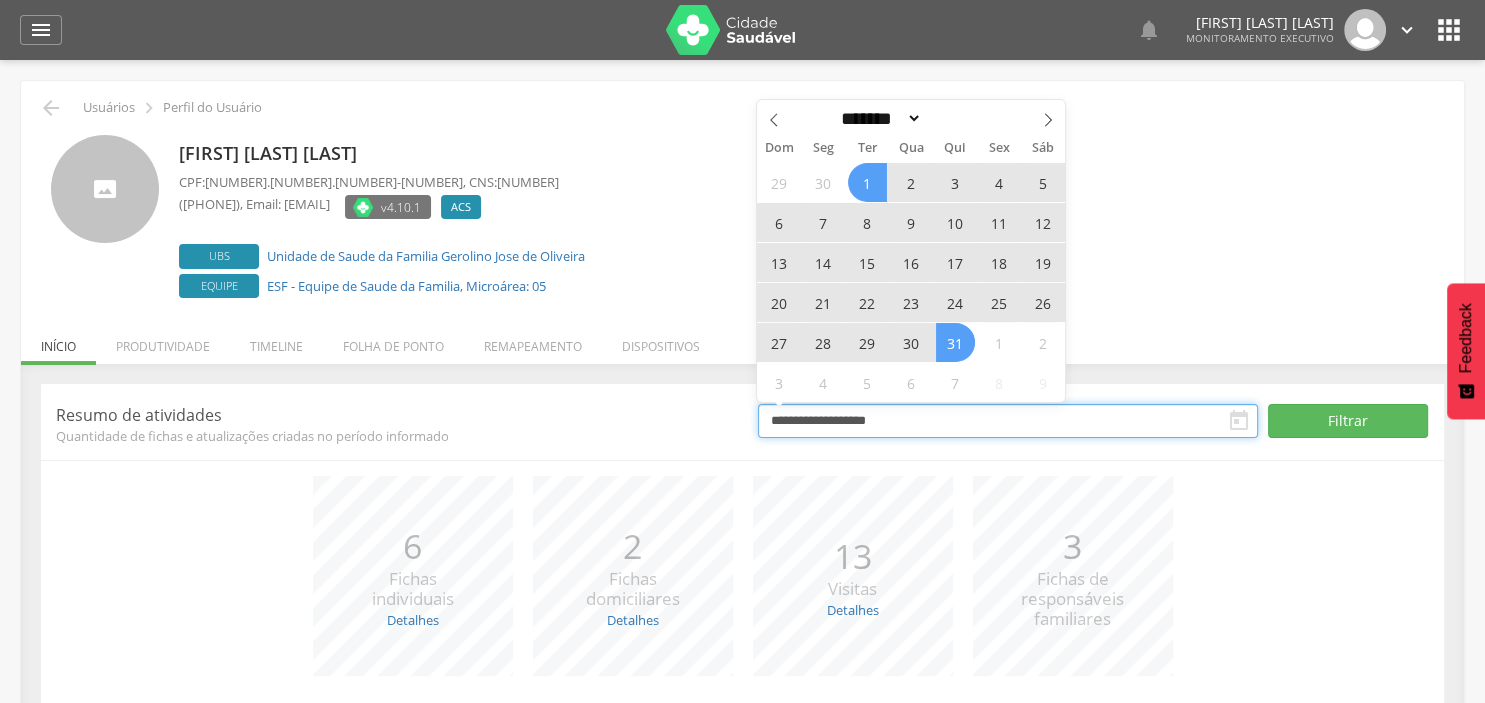 type on "**********" 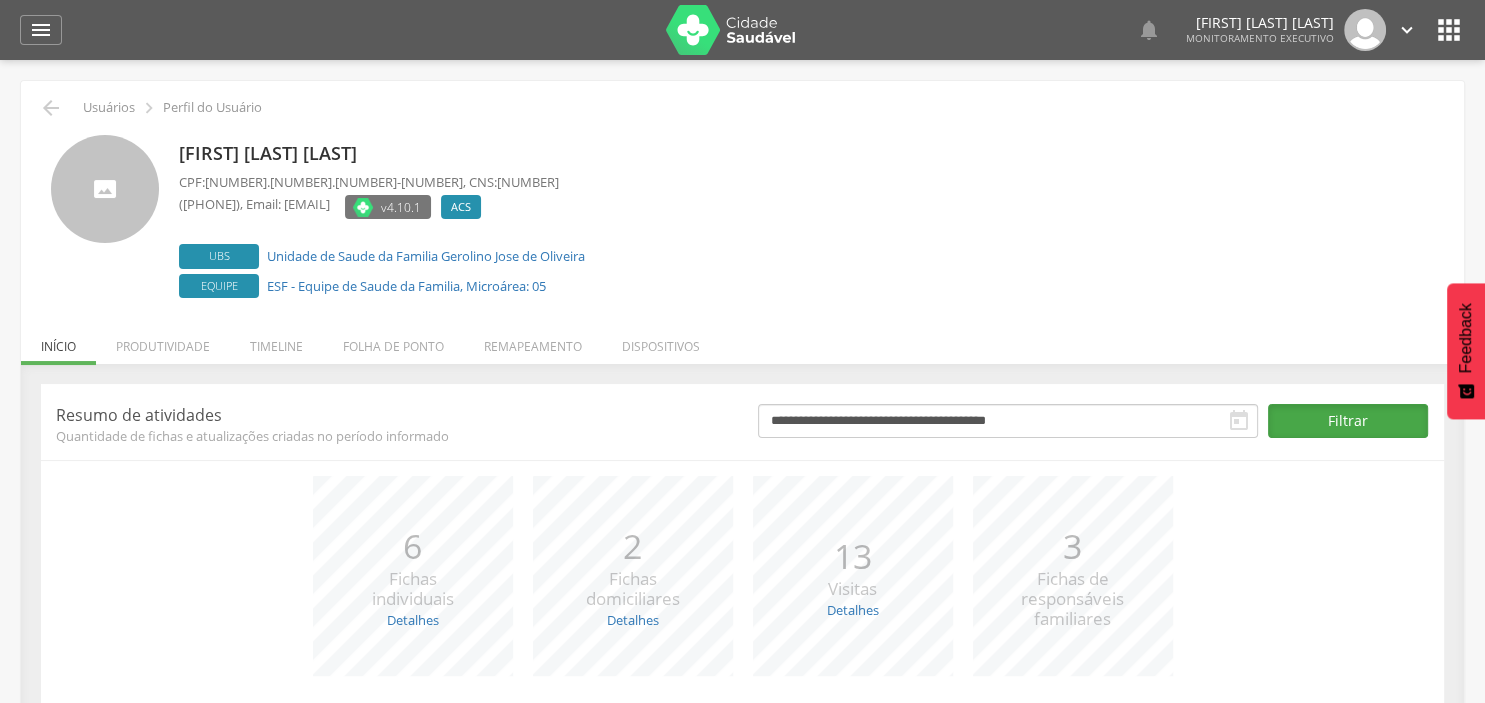 click on "Filtrar" at bounding box center (1348, 421) 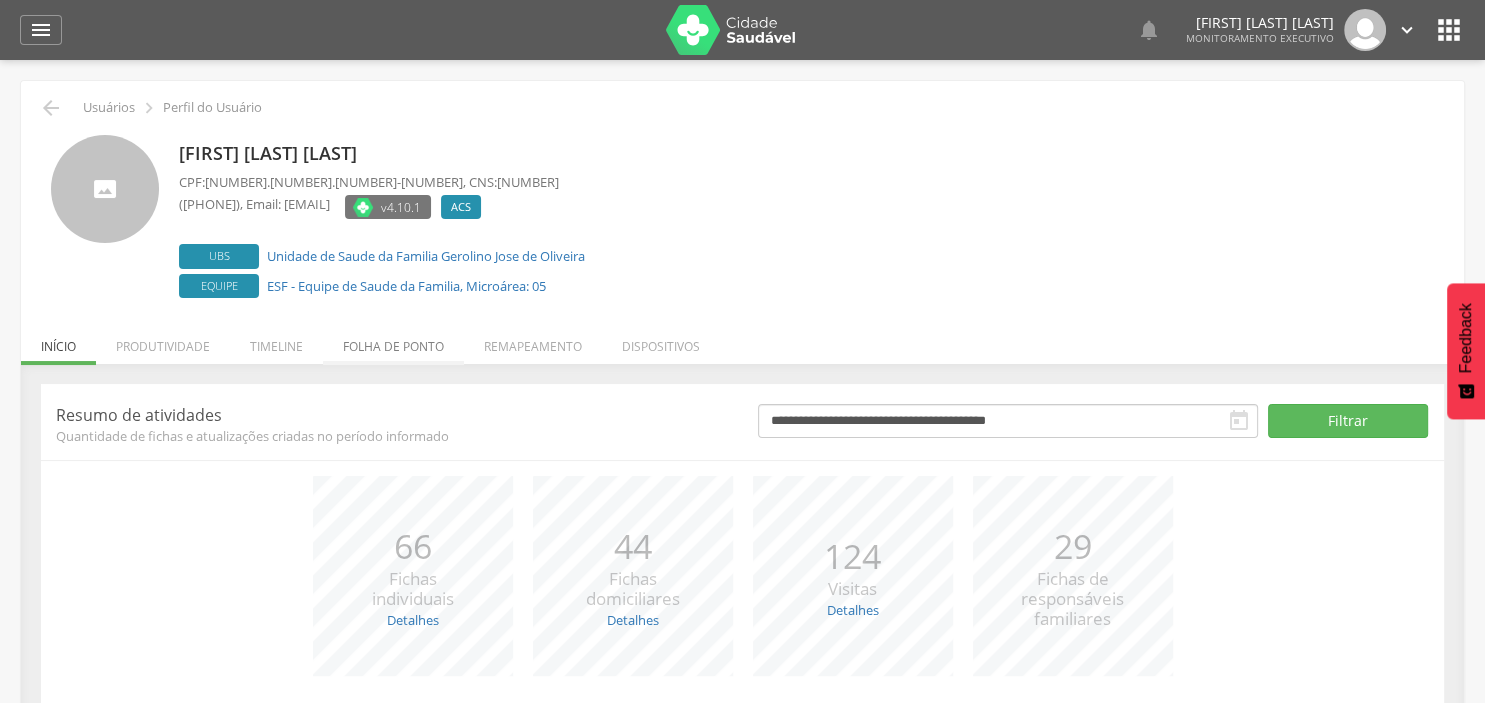 click on "Folha de ponto" at bounding box center (393, 341) 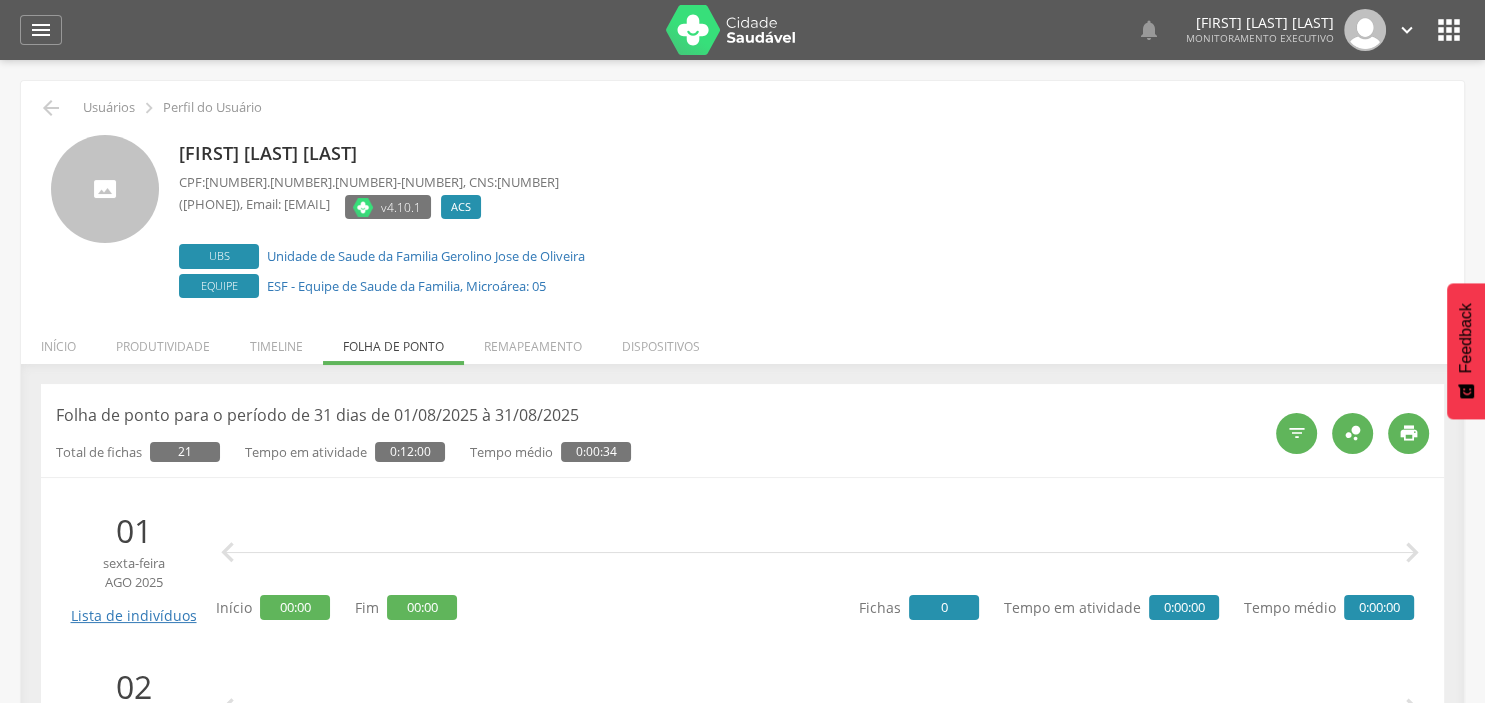 click on "Folha de ponto para o período de 31 dias de 01/08/2025 à 31/08/2025" at bounding box center (658, 415) 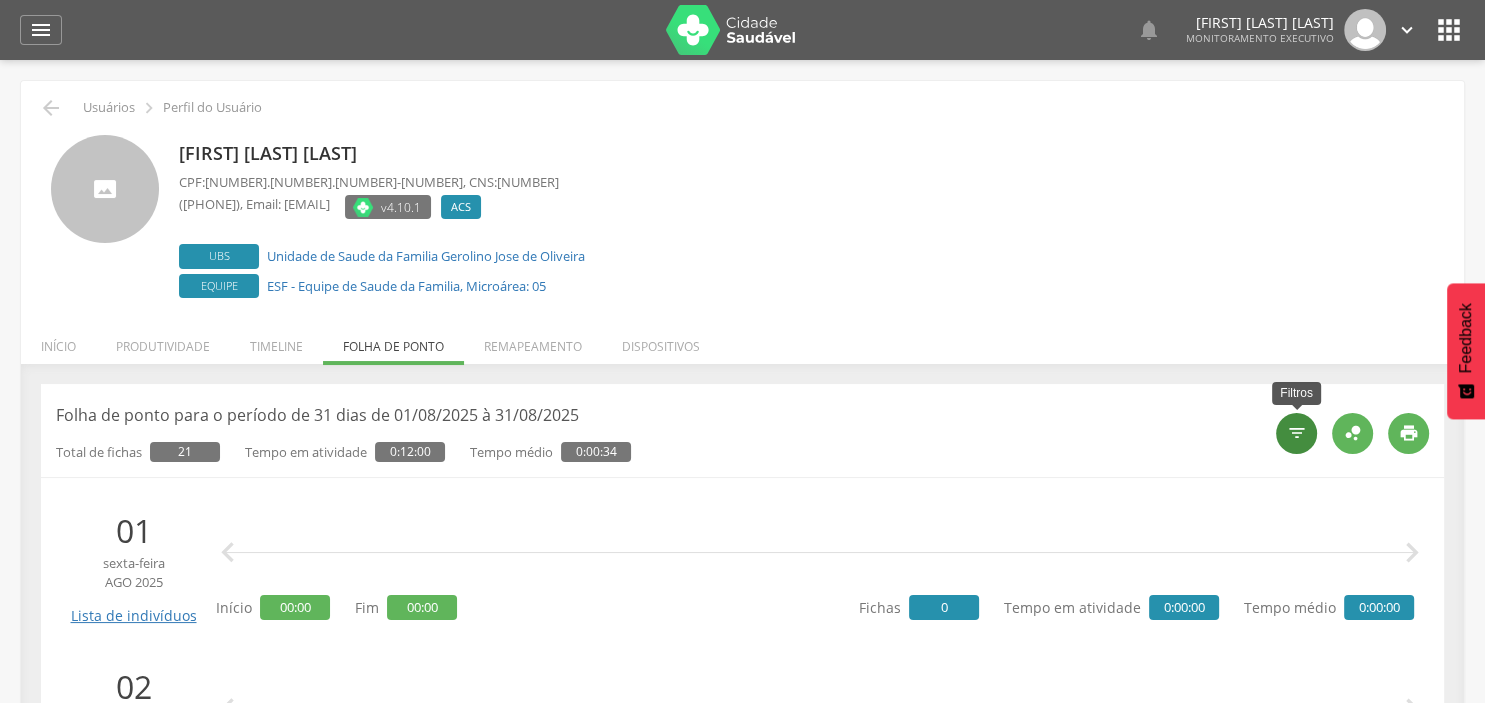 click on "" at bounding box center [1296, 433] 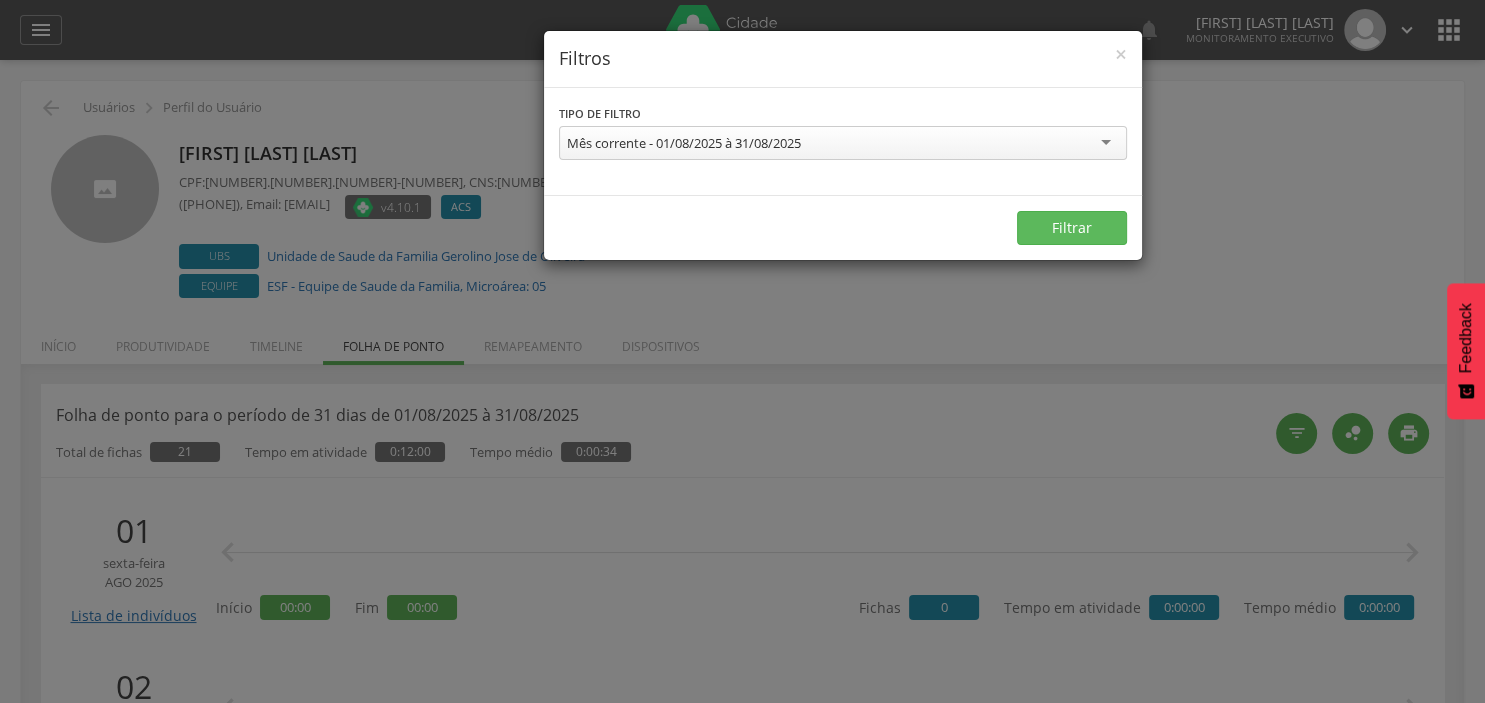click on "Mês corrente - 01/08/2025 à 31/08/2025" at bounding box center [843, 143] 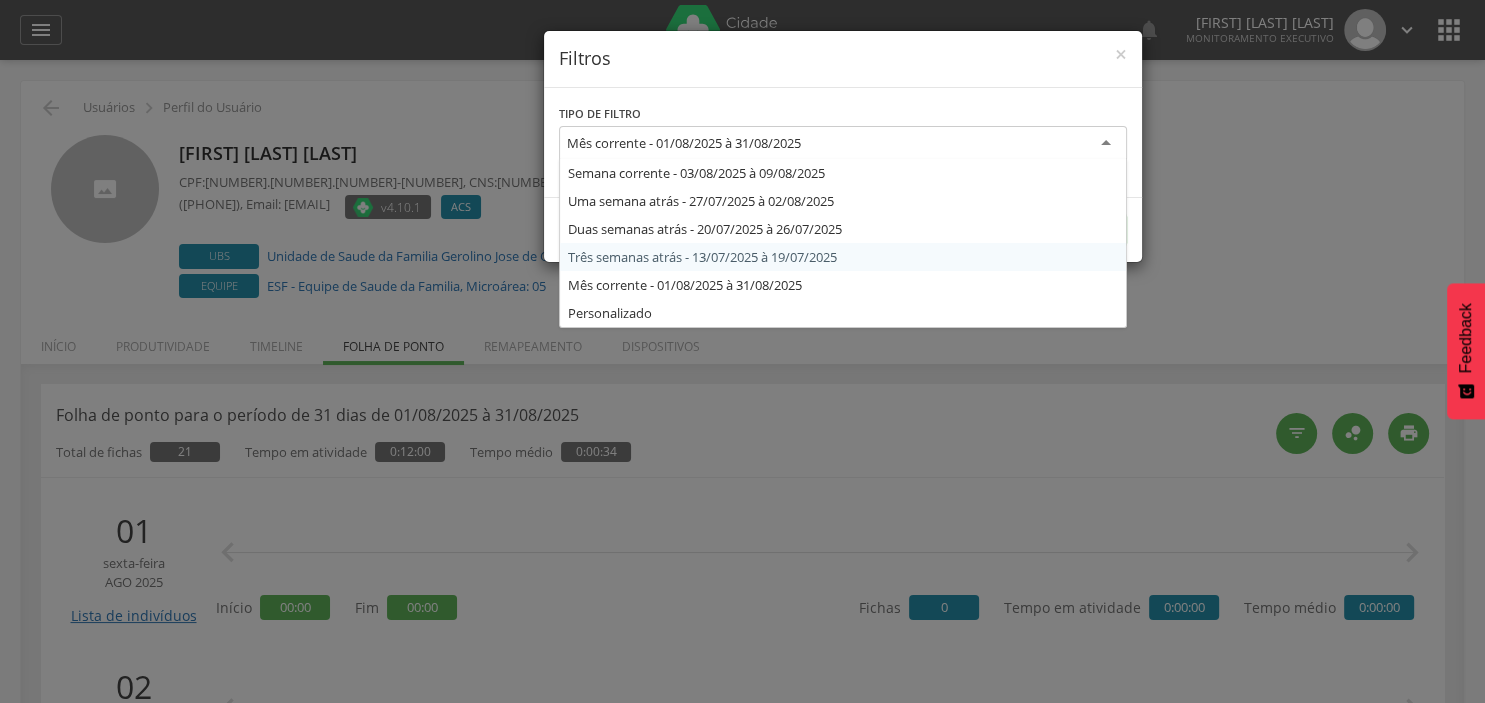 click on "**********" at bounding box center [742, 351] 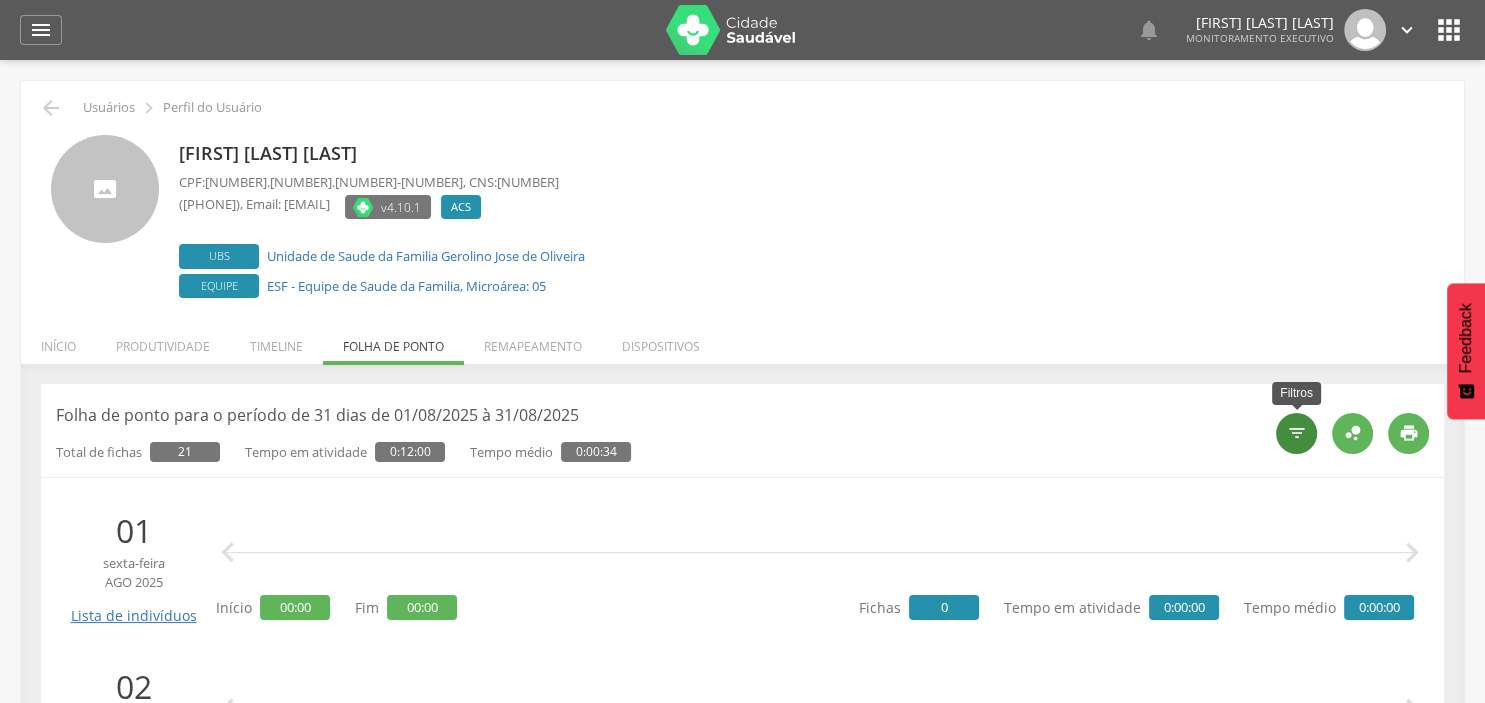 click on "" at bounding box center [1297, 433] 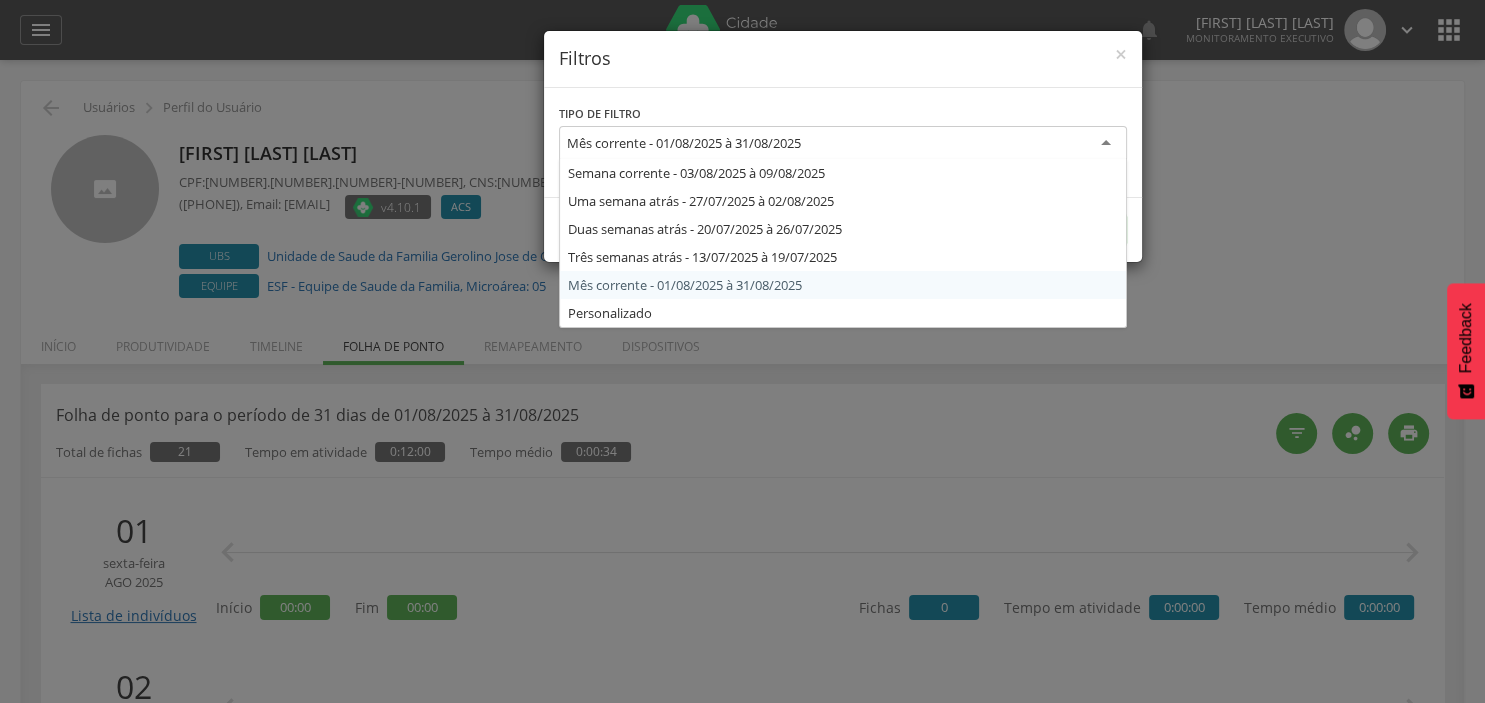 click on "Mês corrente - 01/08/2025 à 31/08/2025" at bounding box center [684, 143] 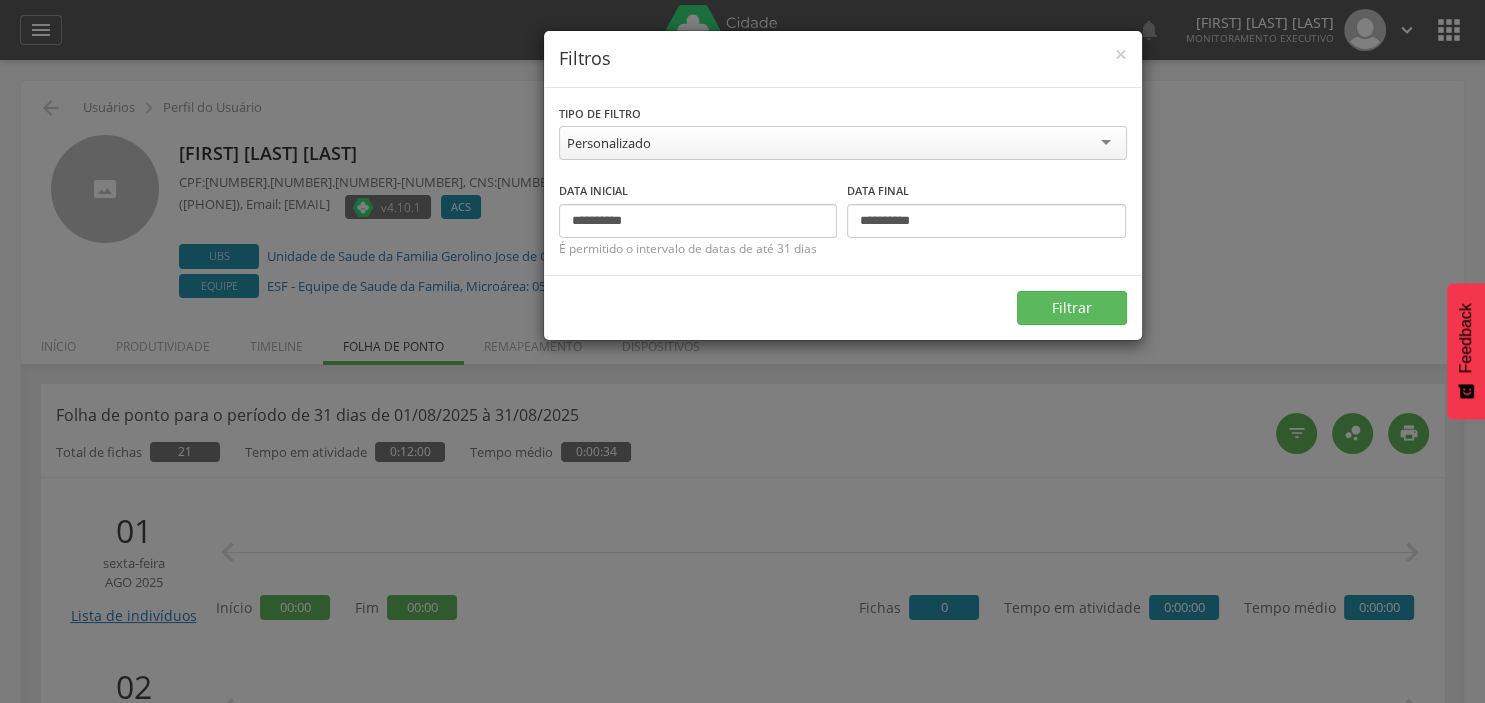 click on "**********" at bounding box center [843, 214] 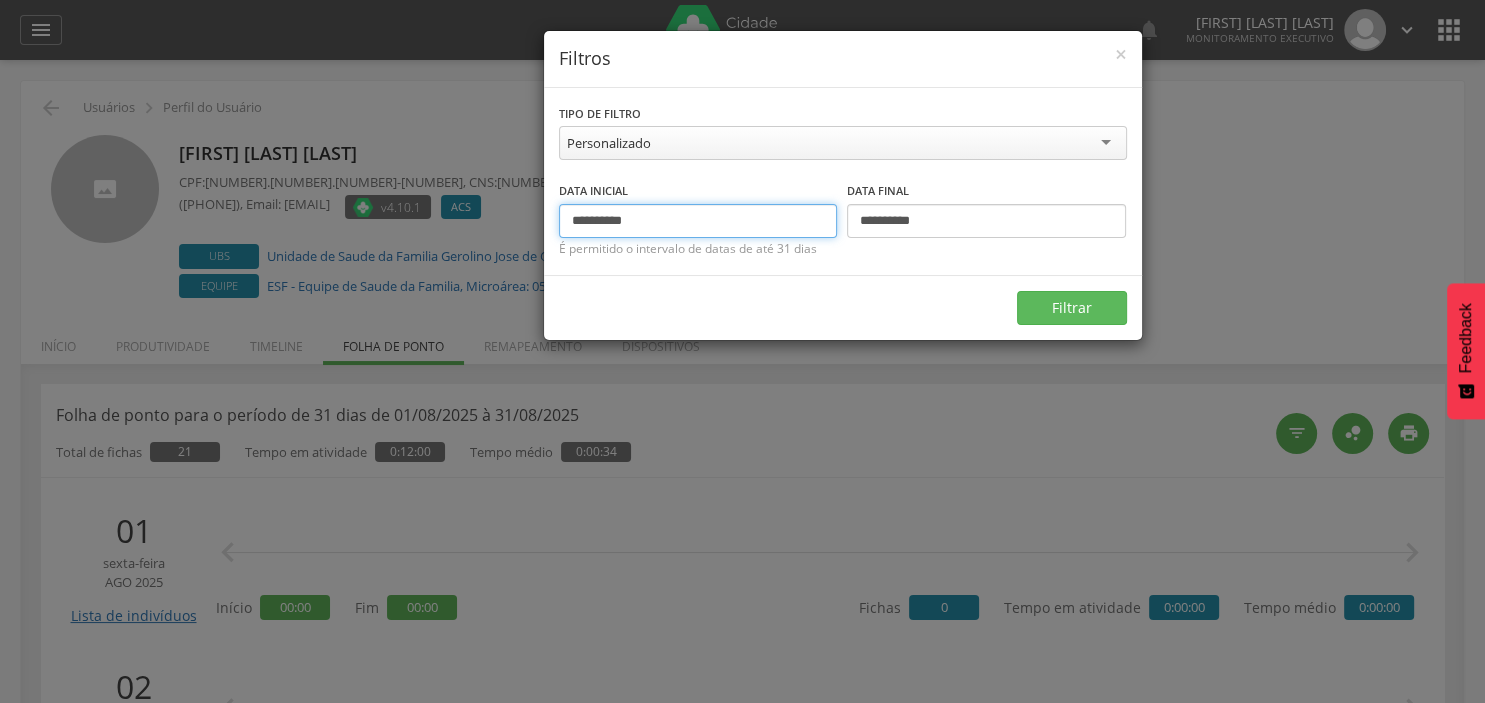 click on "**********" at bounding box center (698, 221) 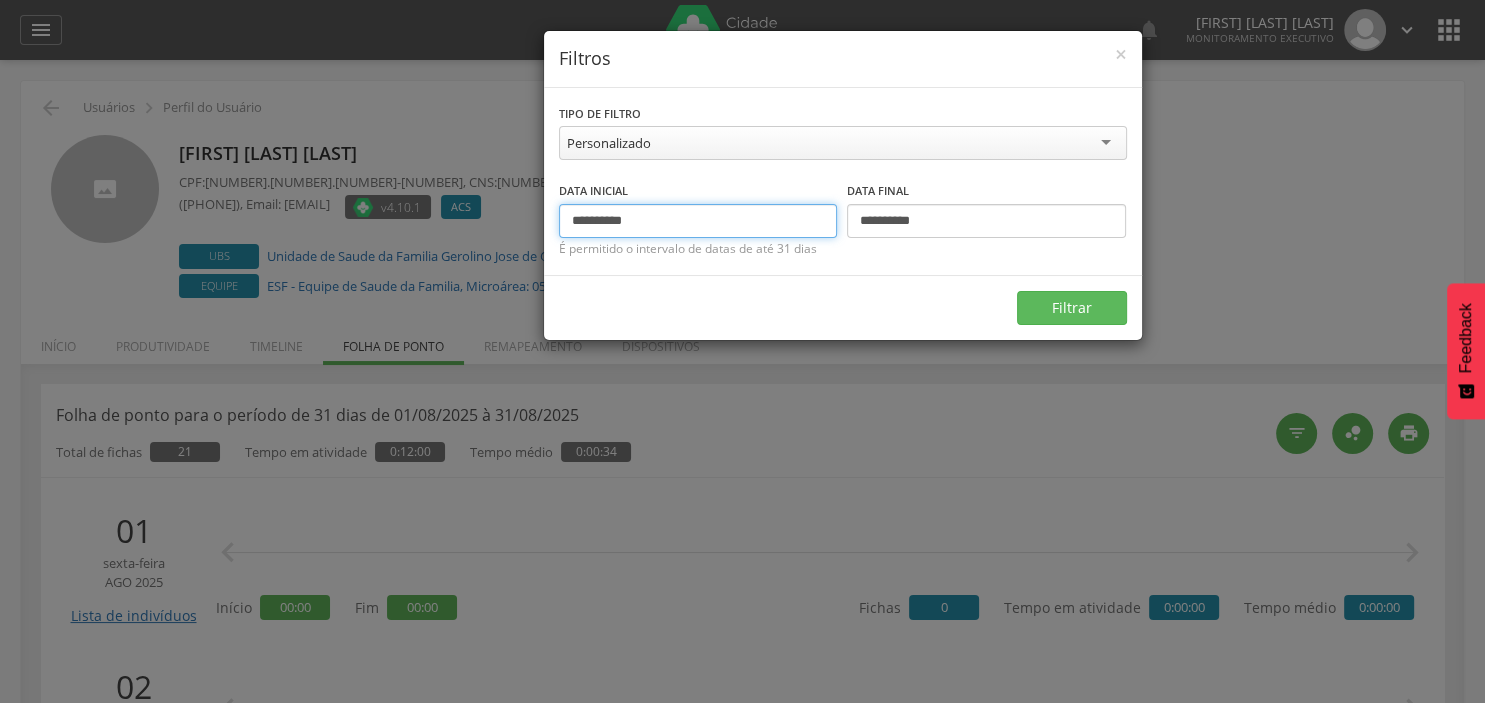 click on "**********" at bounding box center (698, 221) 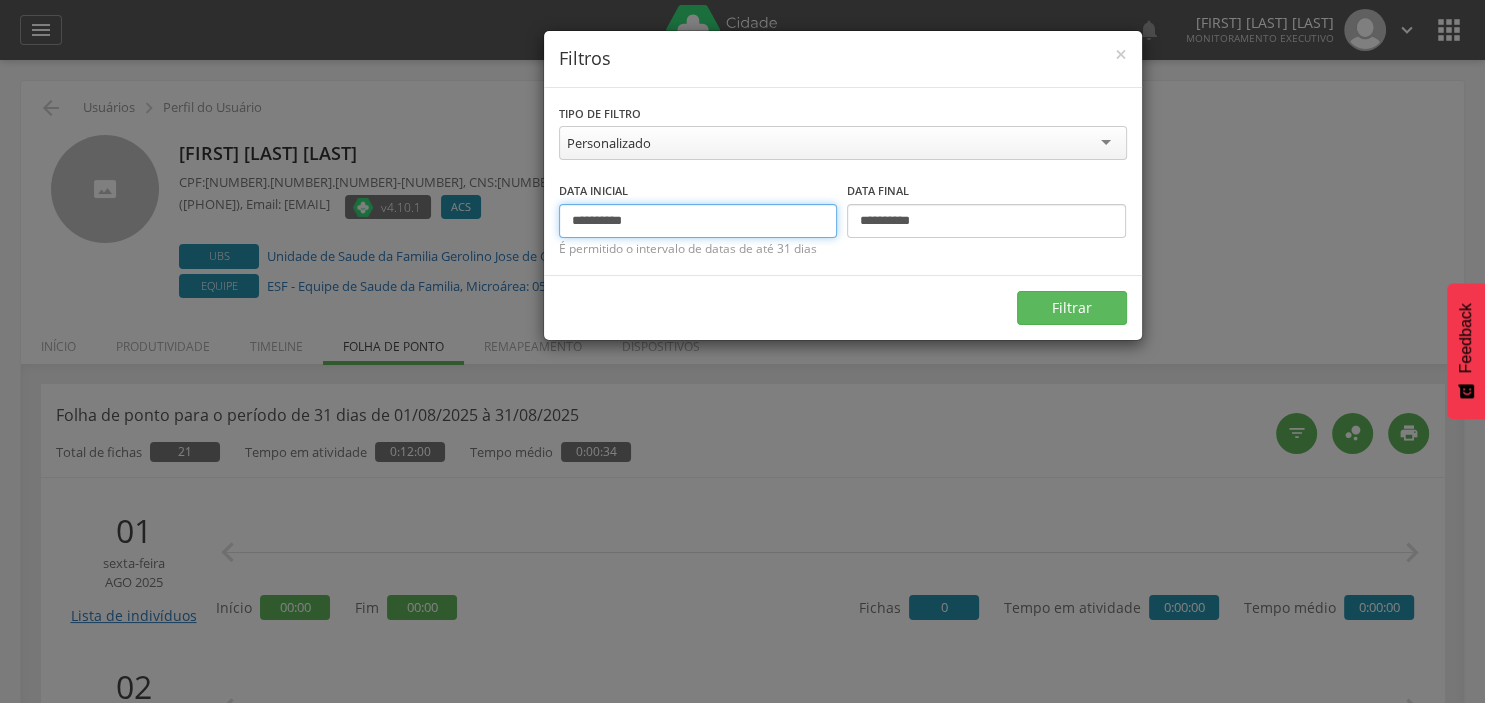 type on "**********" 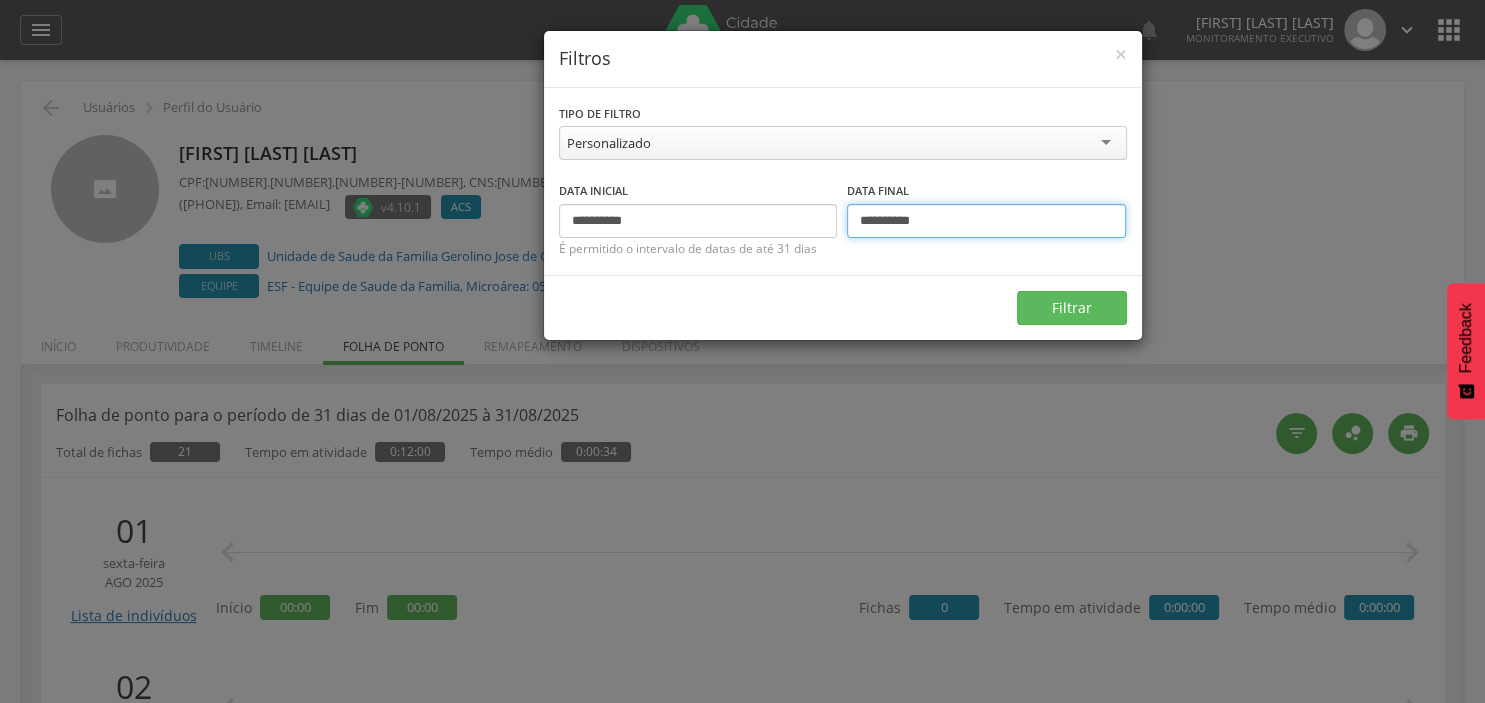 click on "**********" at bounding box center (986, 221) 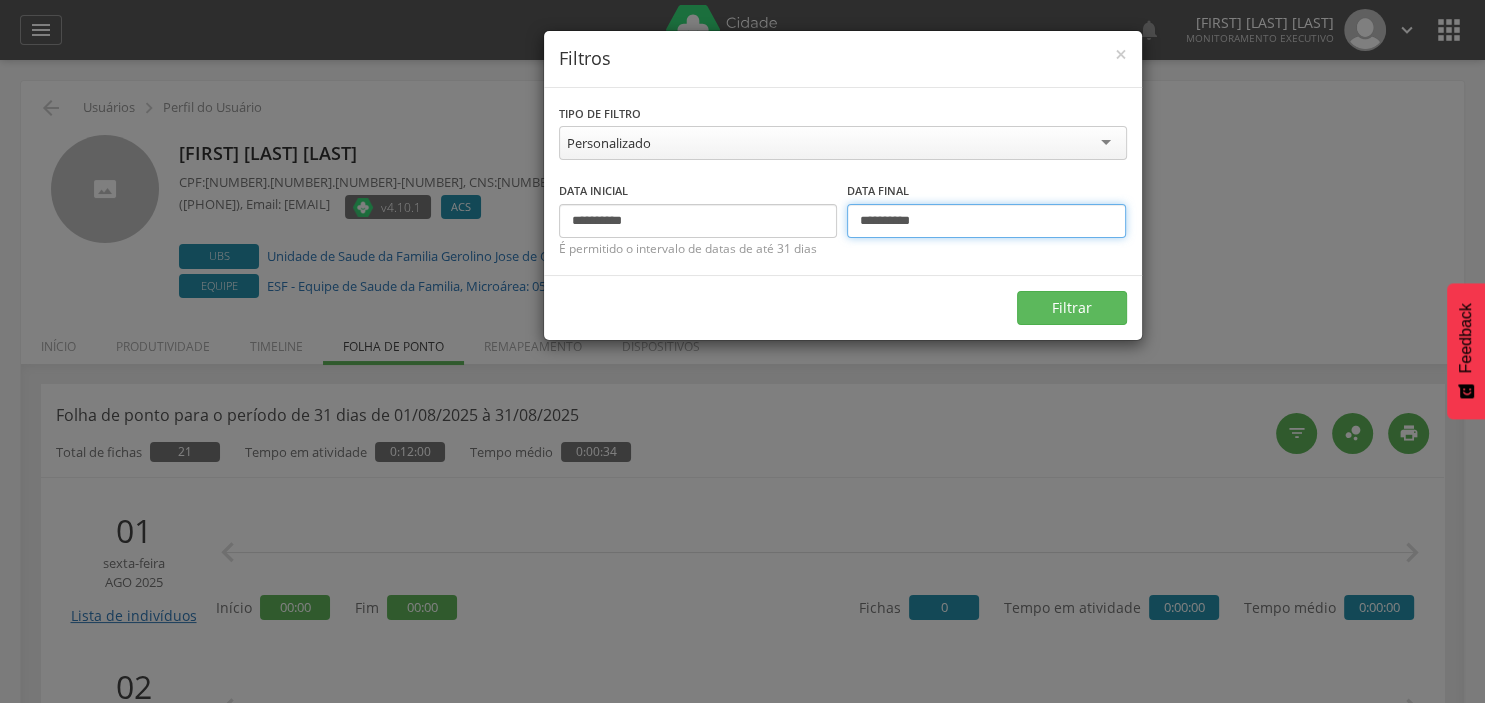 click on "**********" at bounding box center (986, 221) 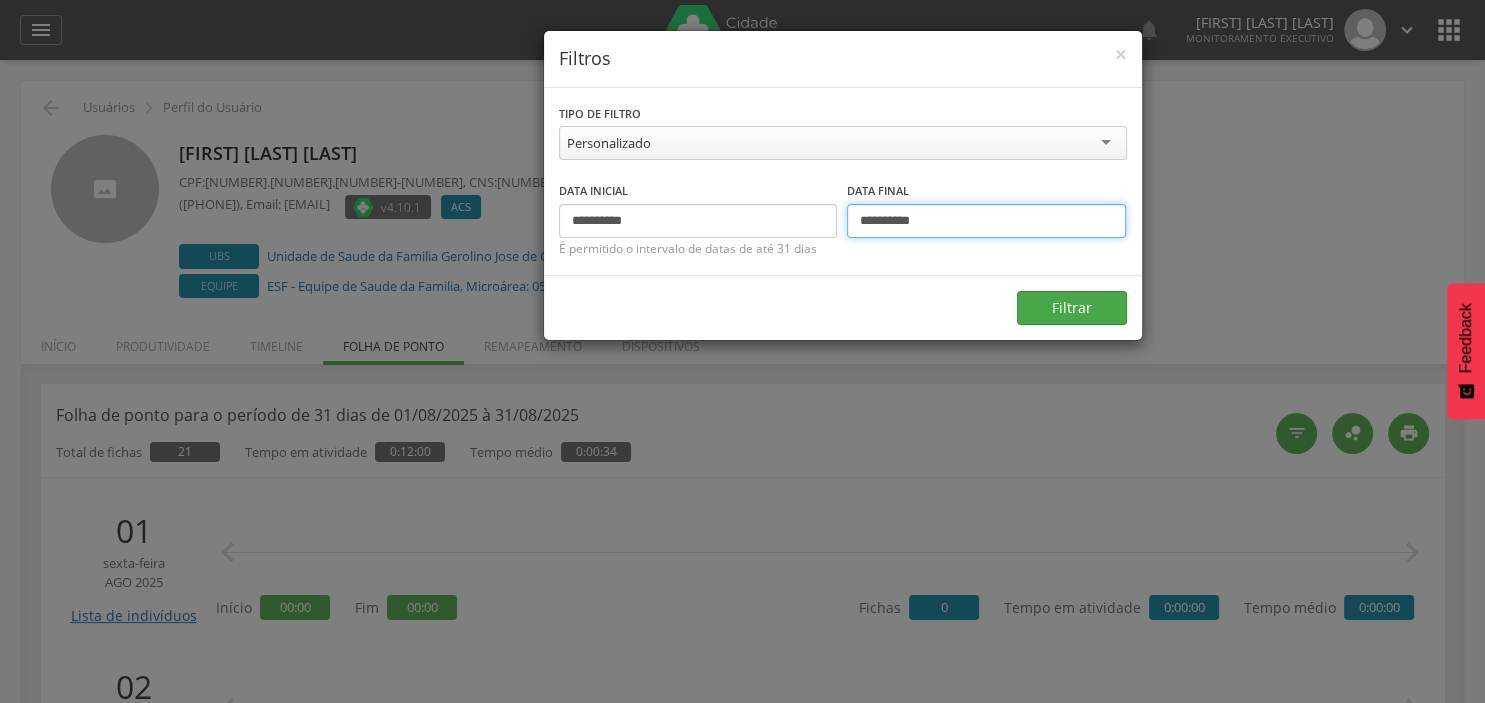 type on "**********" 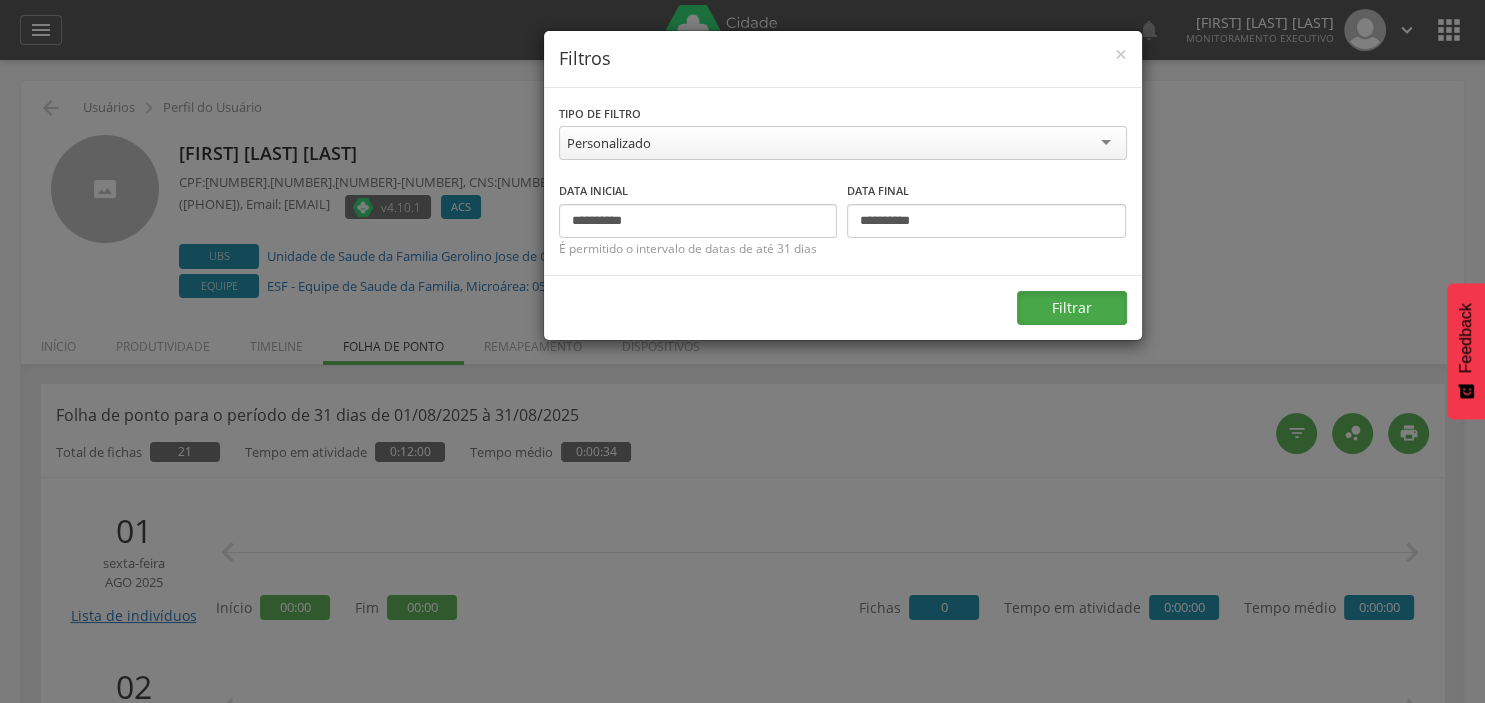 click on "Filtrar" at bounding box center (1072, 308) 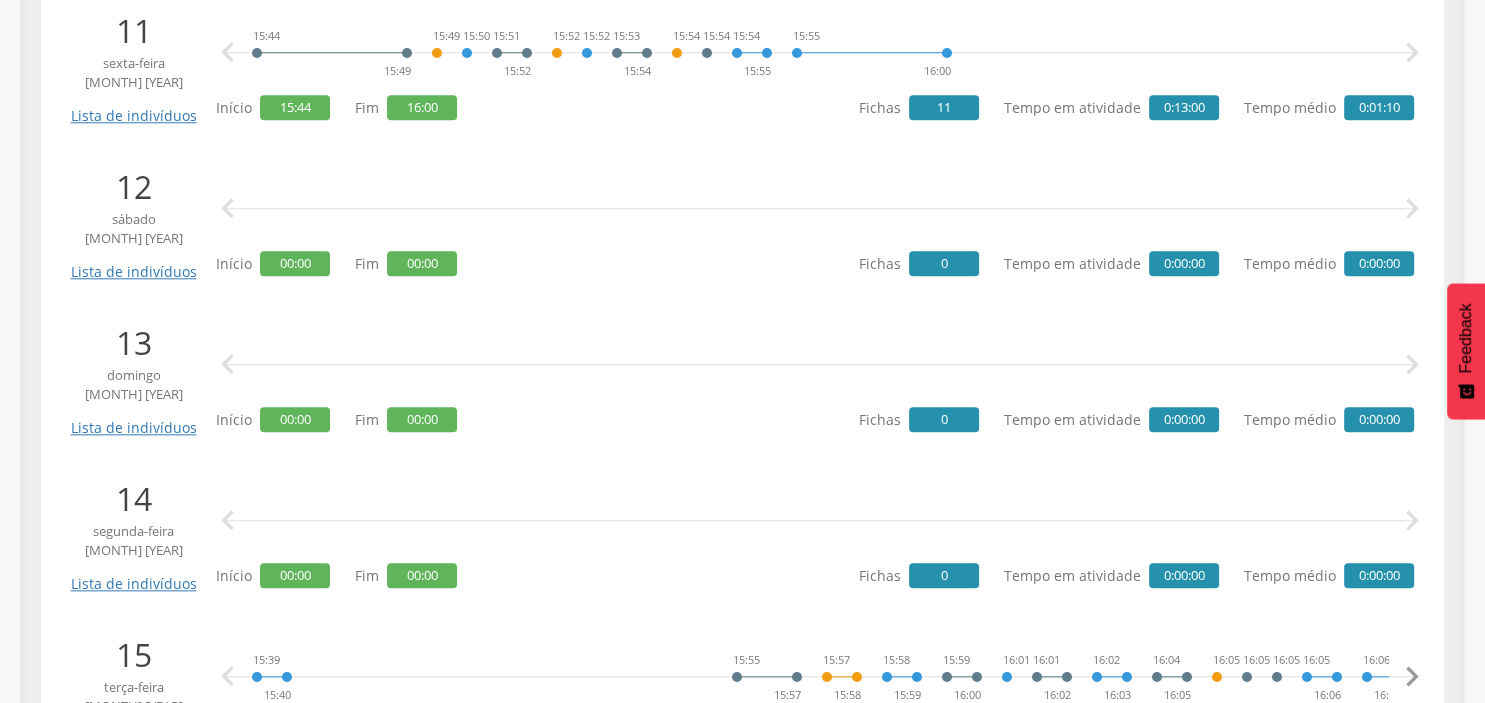 scroll, scrollTop: 2121, scrollLeft: 0, axis: vertical 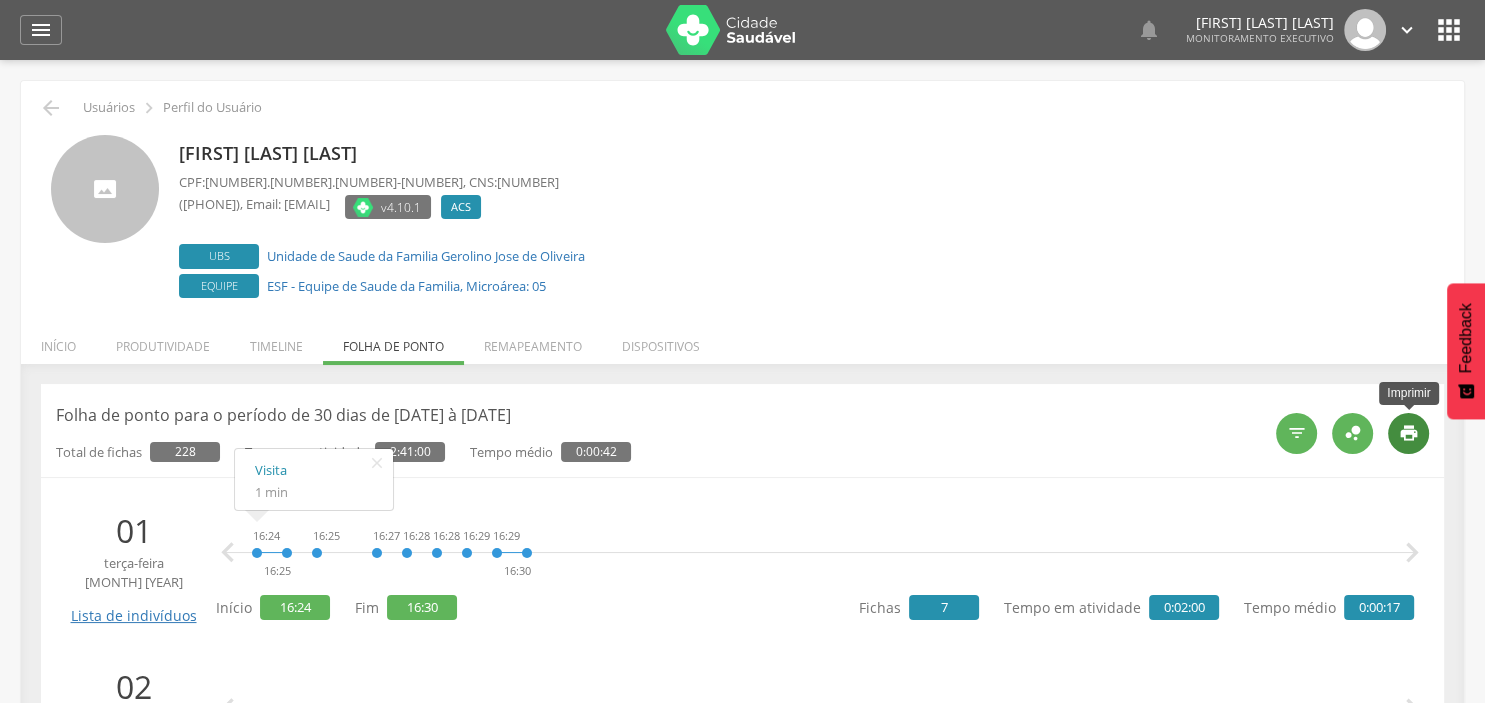 click on "" at bounding box center [1409, 433] 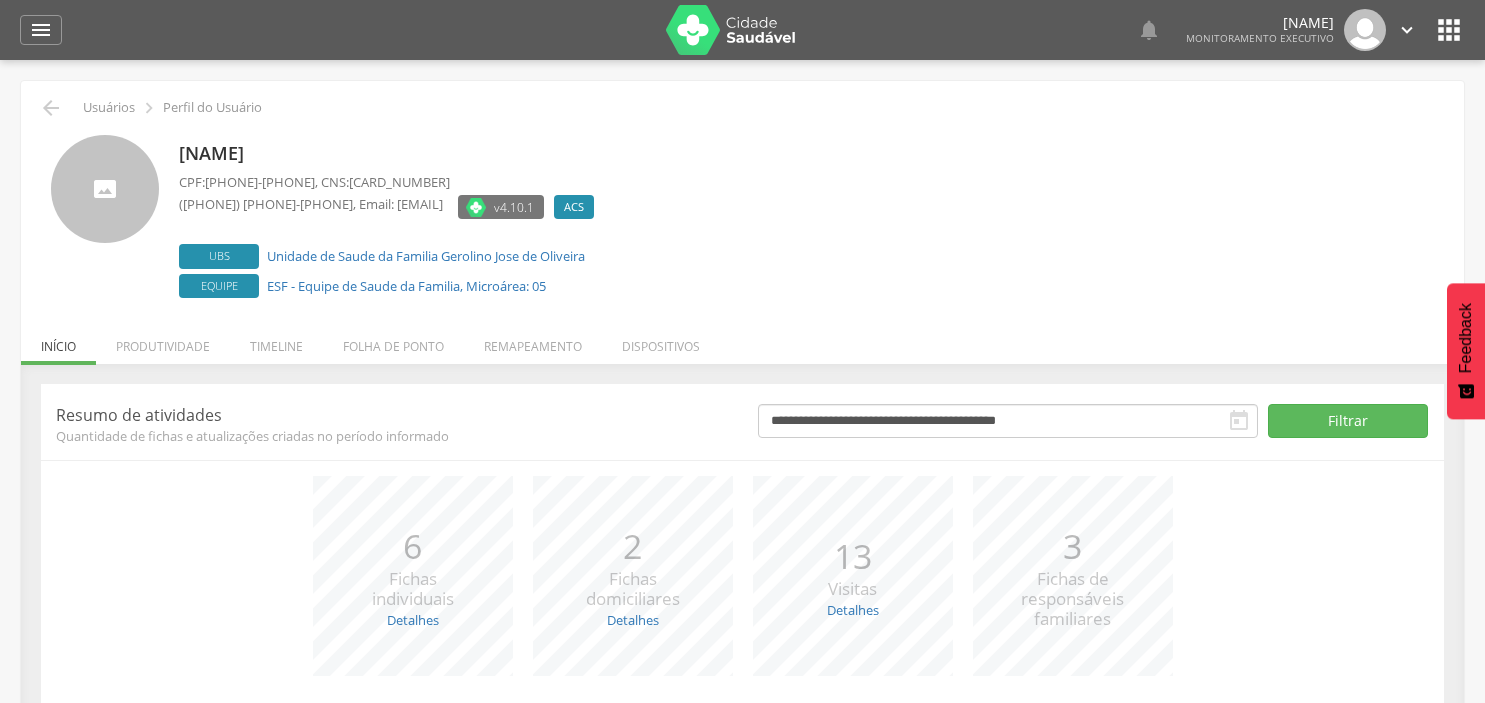 scroll, scrollTop: 0, scrollLeft: 0, axis: both 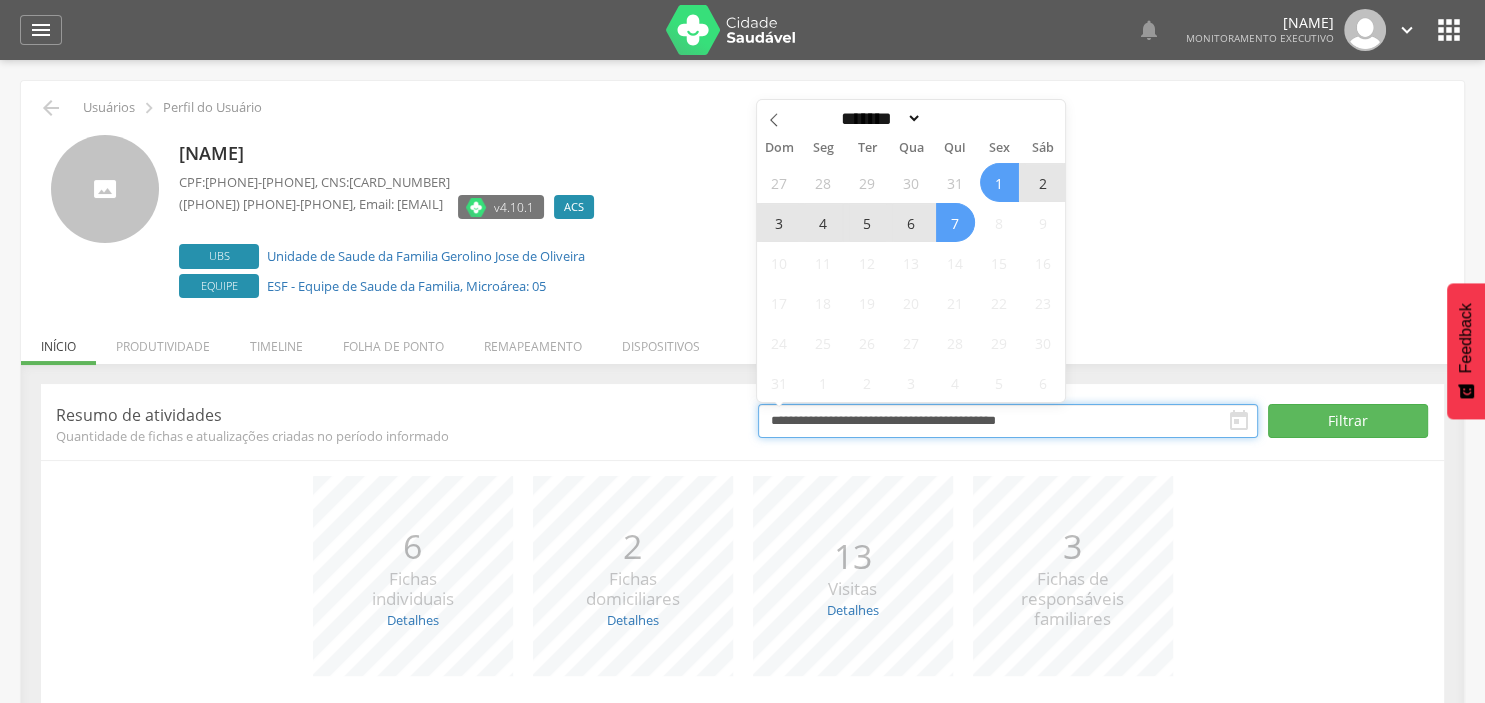 click on "**********" at bounding box center (1008, 421) 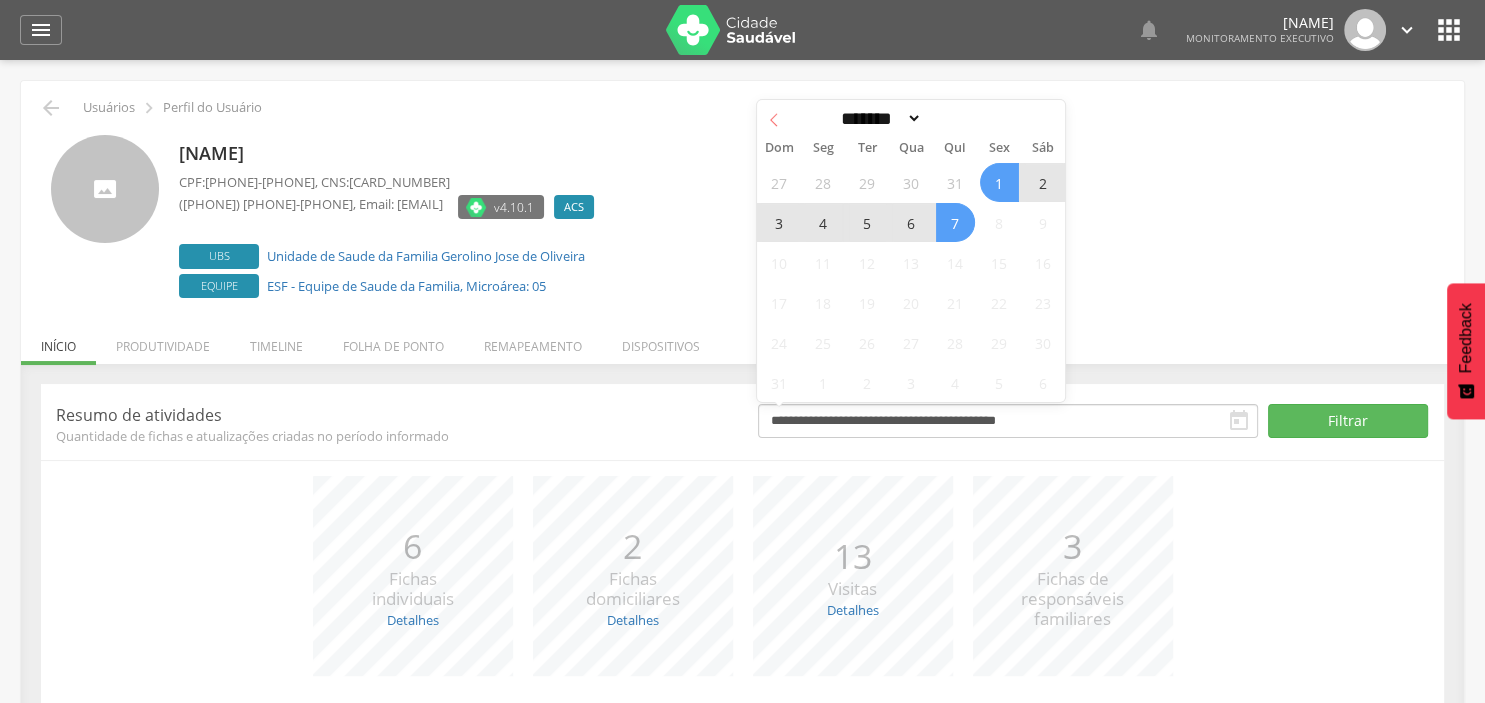 click 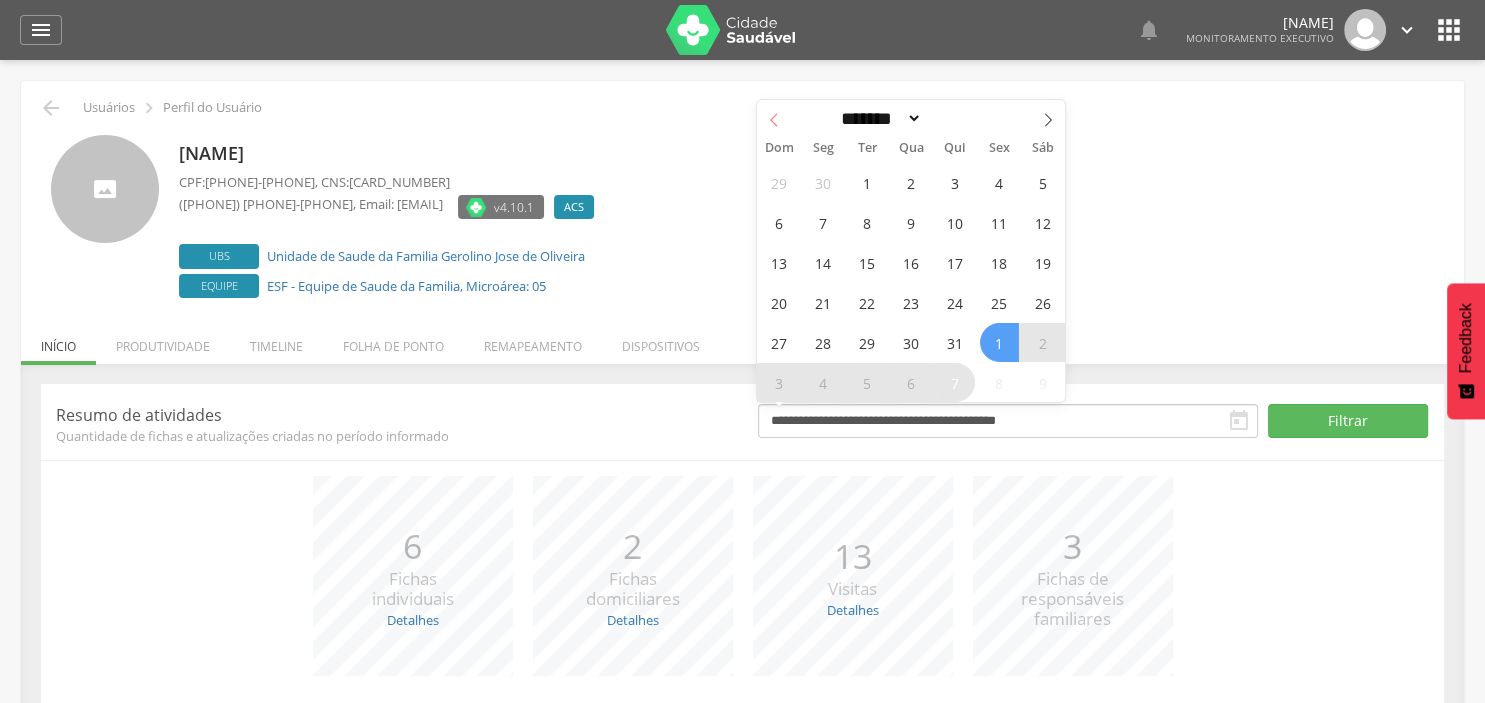 click 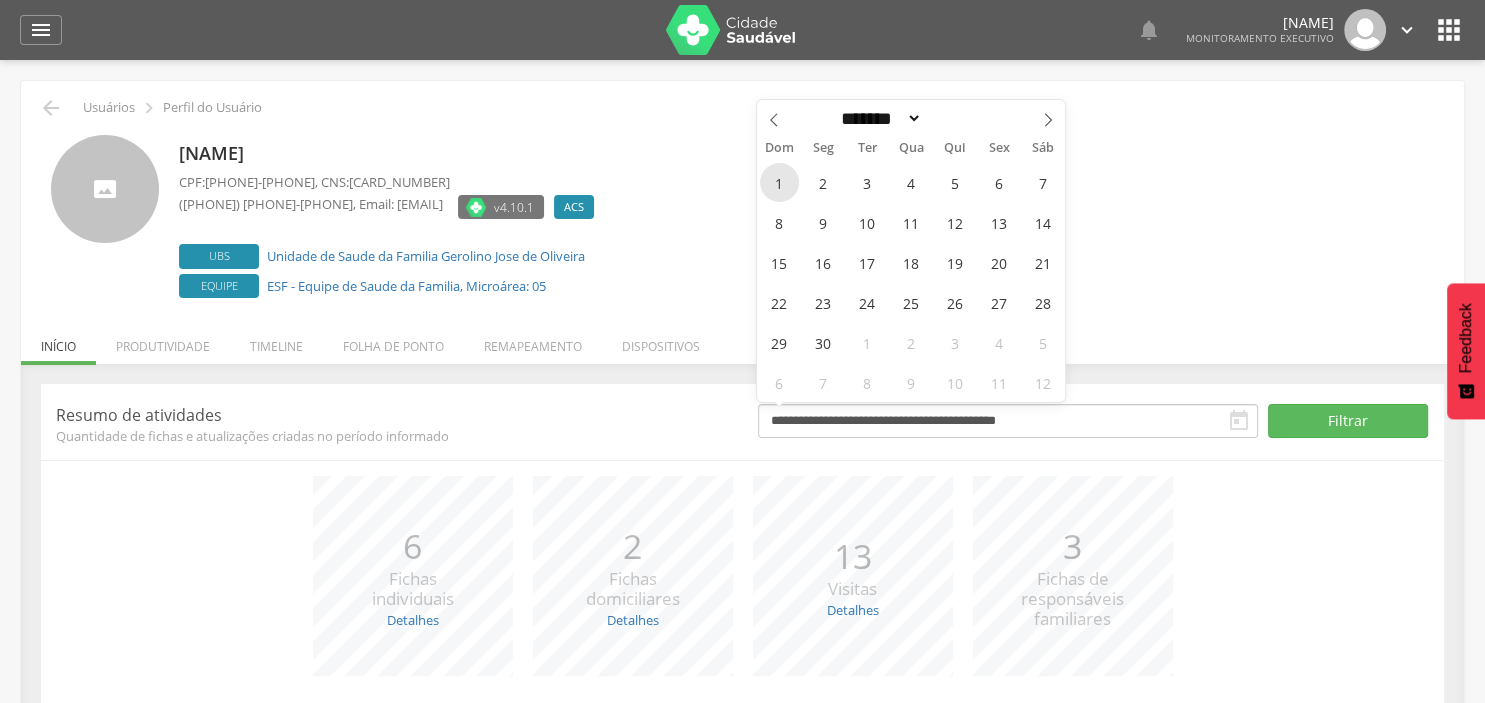 click on "1" at bounding box center (779, 182) 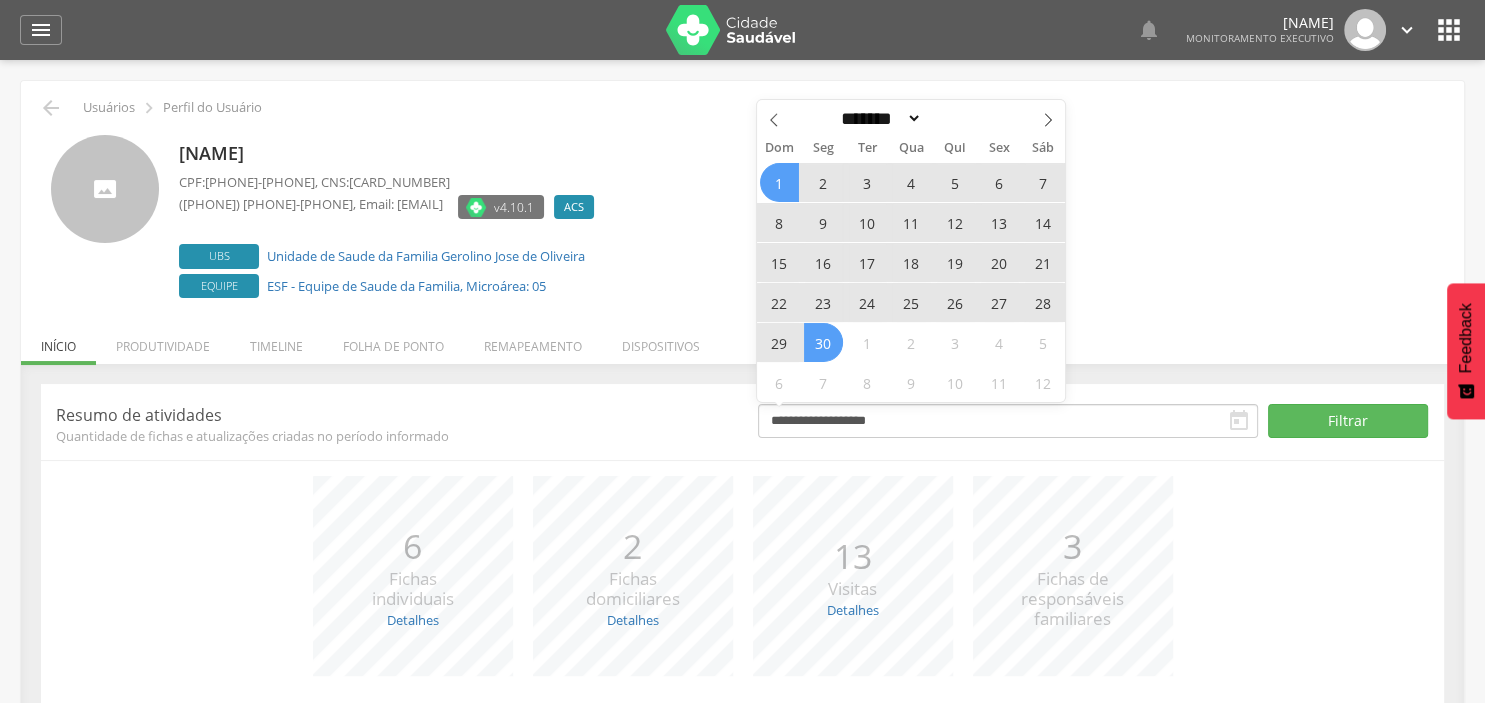 click on "30" at bounding box center (823, 342) 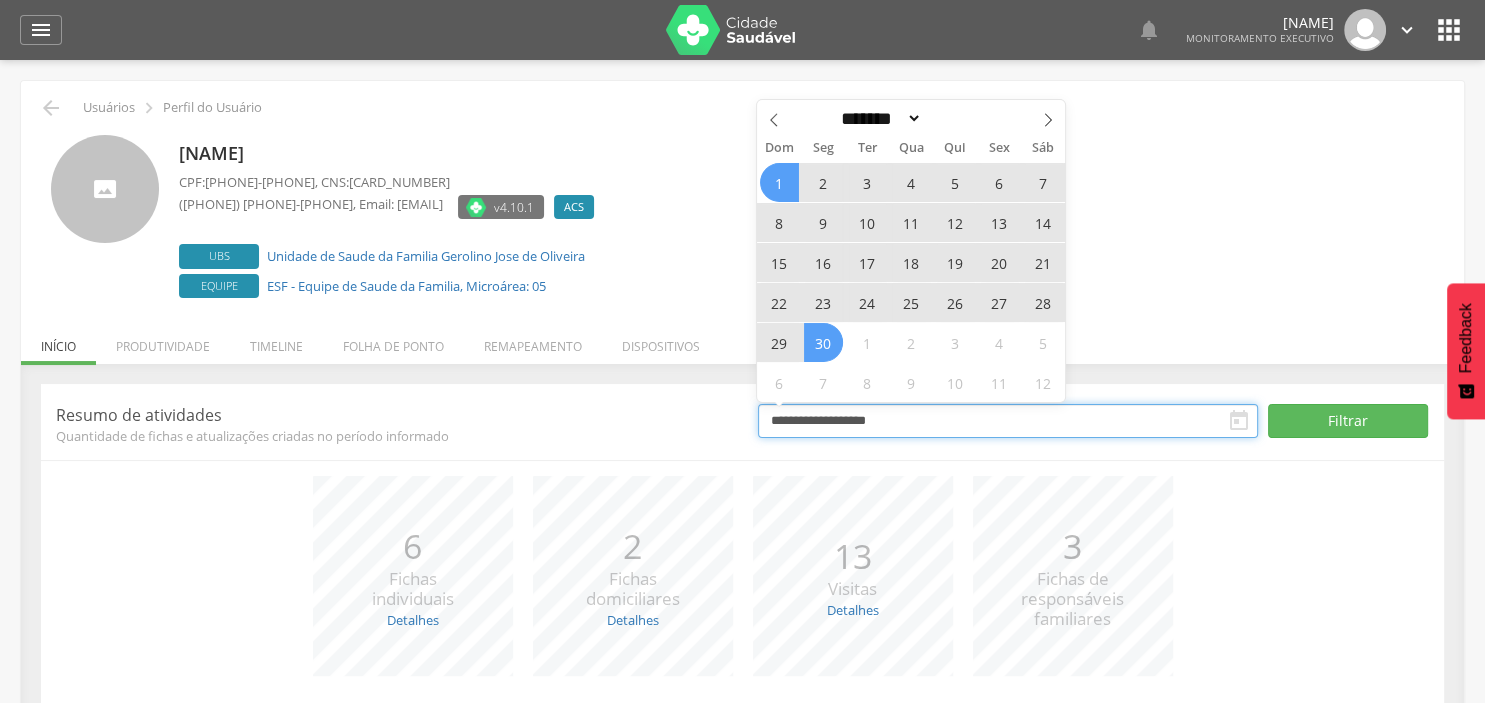 type on "**********" 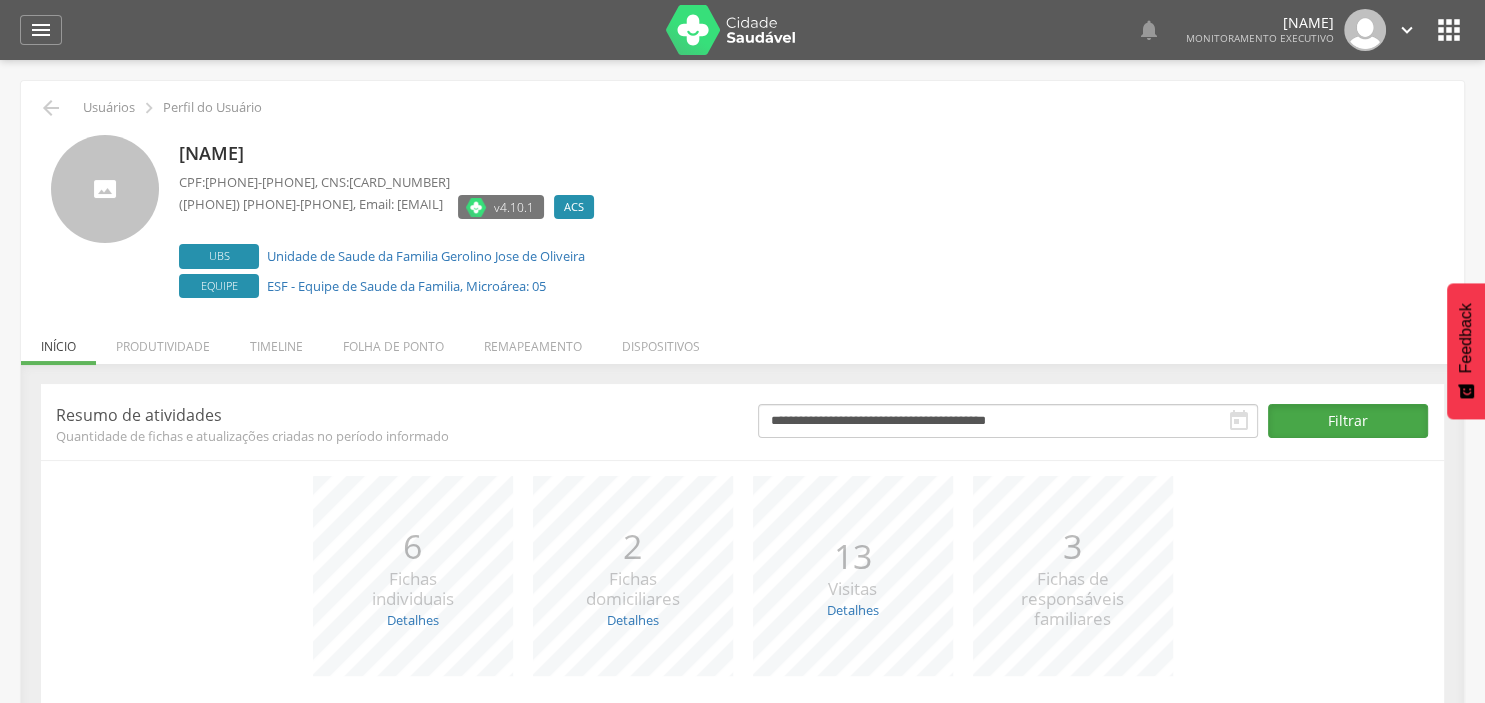 click on "Filtrar" at bounding box center [1348, 421] 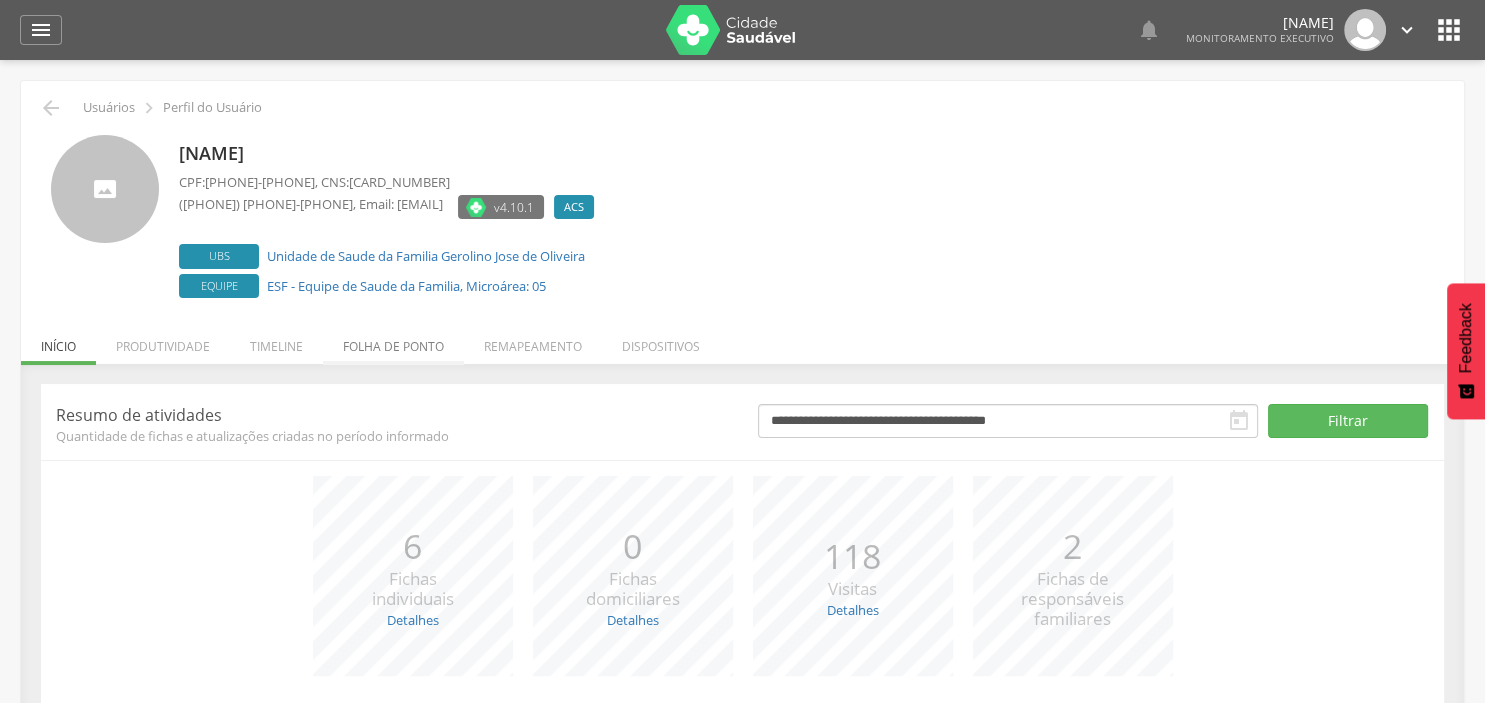 click on "Folha de ponto" at bounding box center [393, 341] 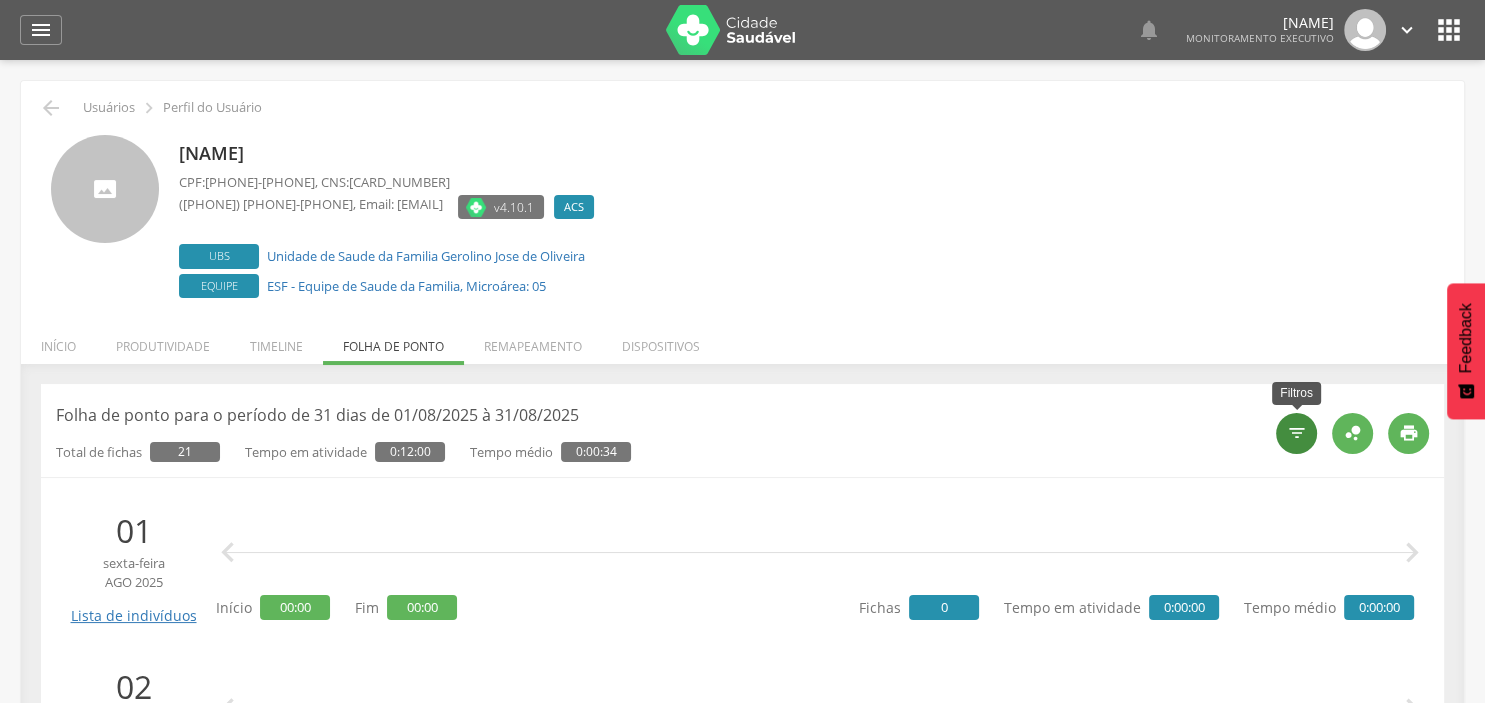 click on "" at bounding box center (1297, 433) 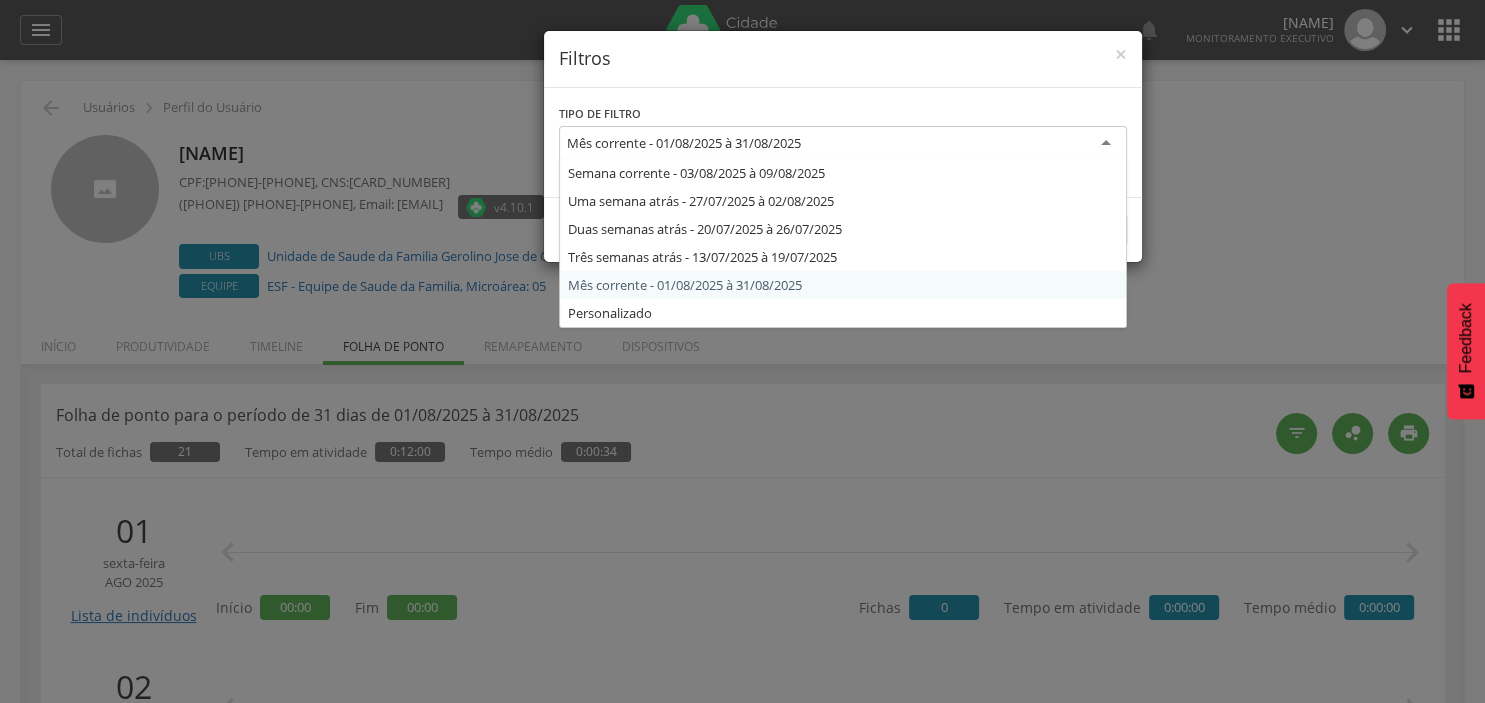 click on "Mês corrente - 01/08/2025 à 31/08/2025" at bounding box center [843, 144] 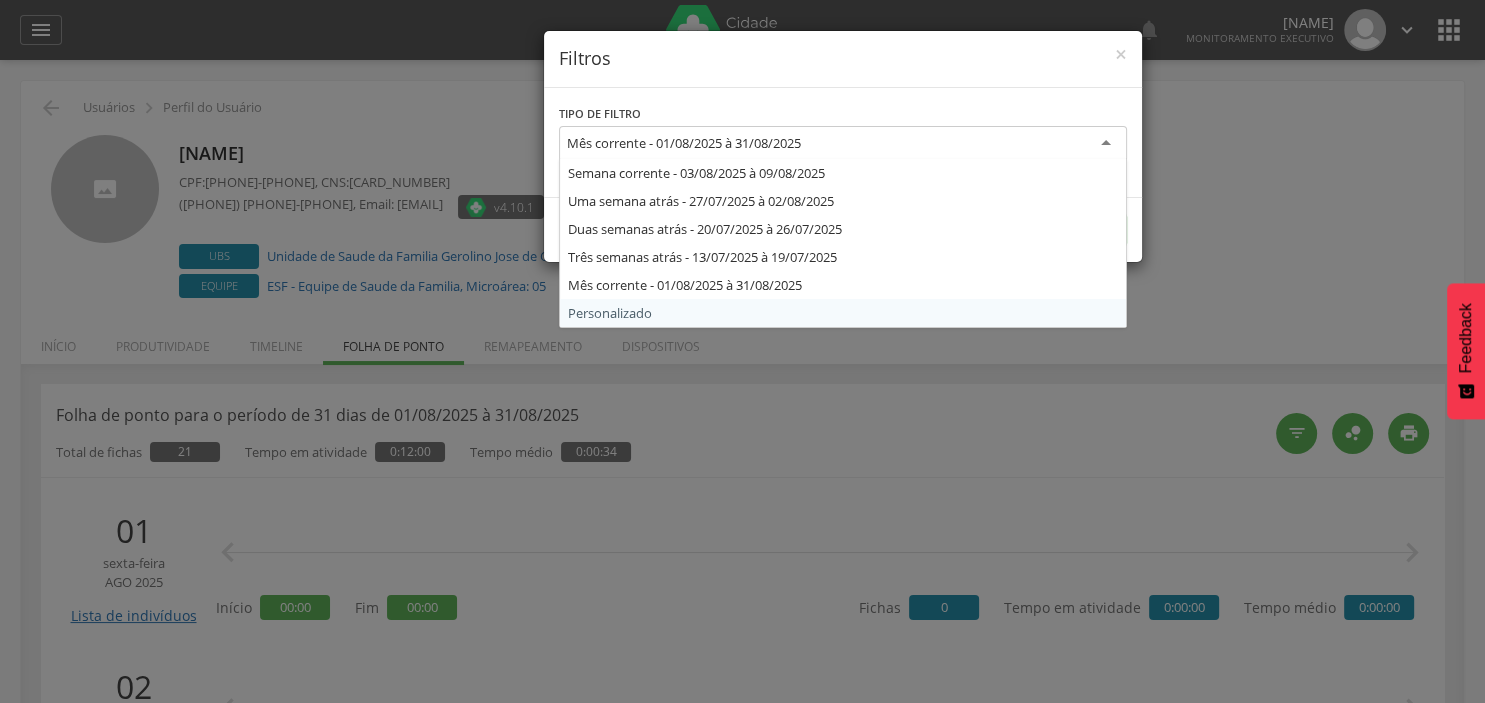 click on "**********" at bounding box center (843, 175) 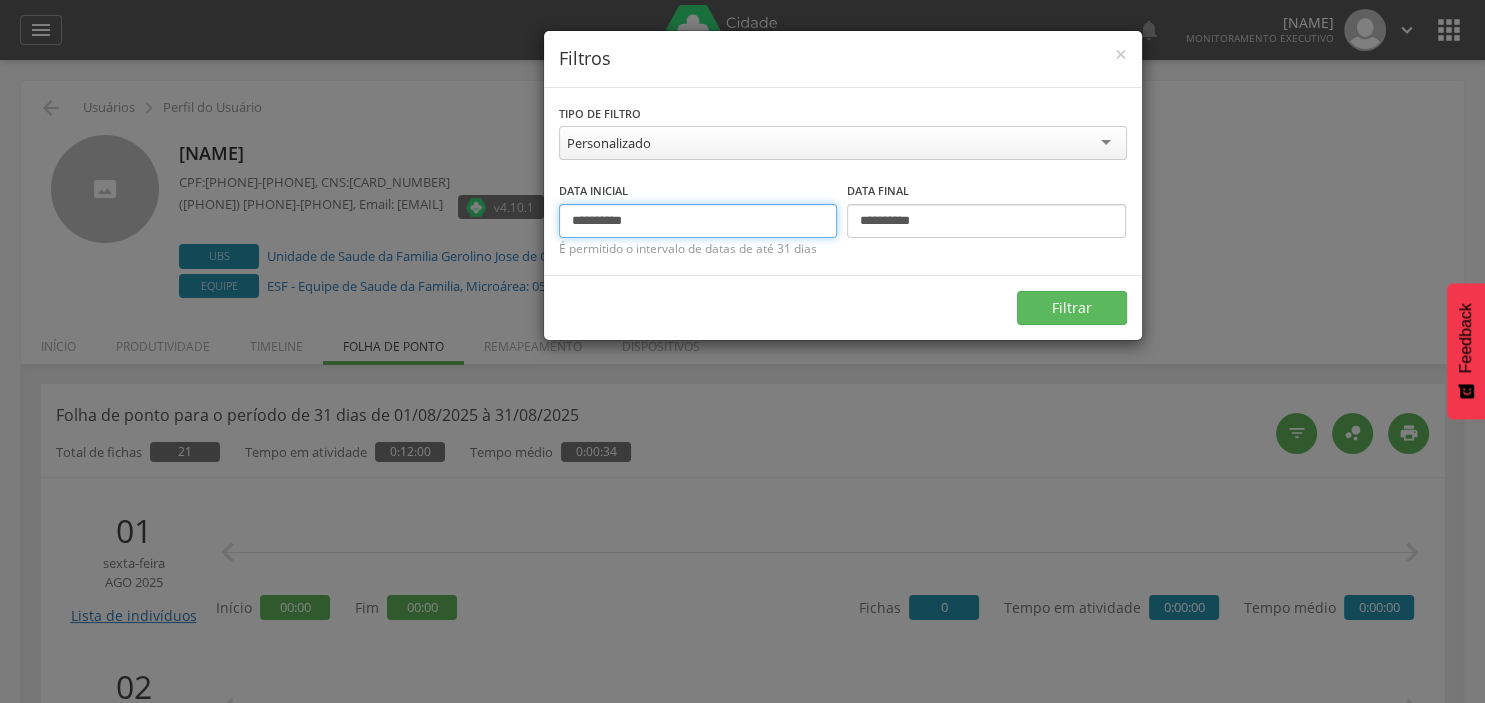 click on "**********" at bounding box center [698, 221] 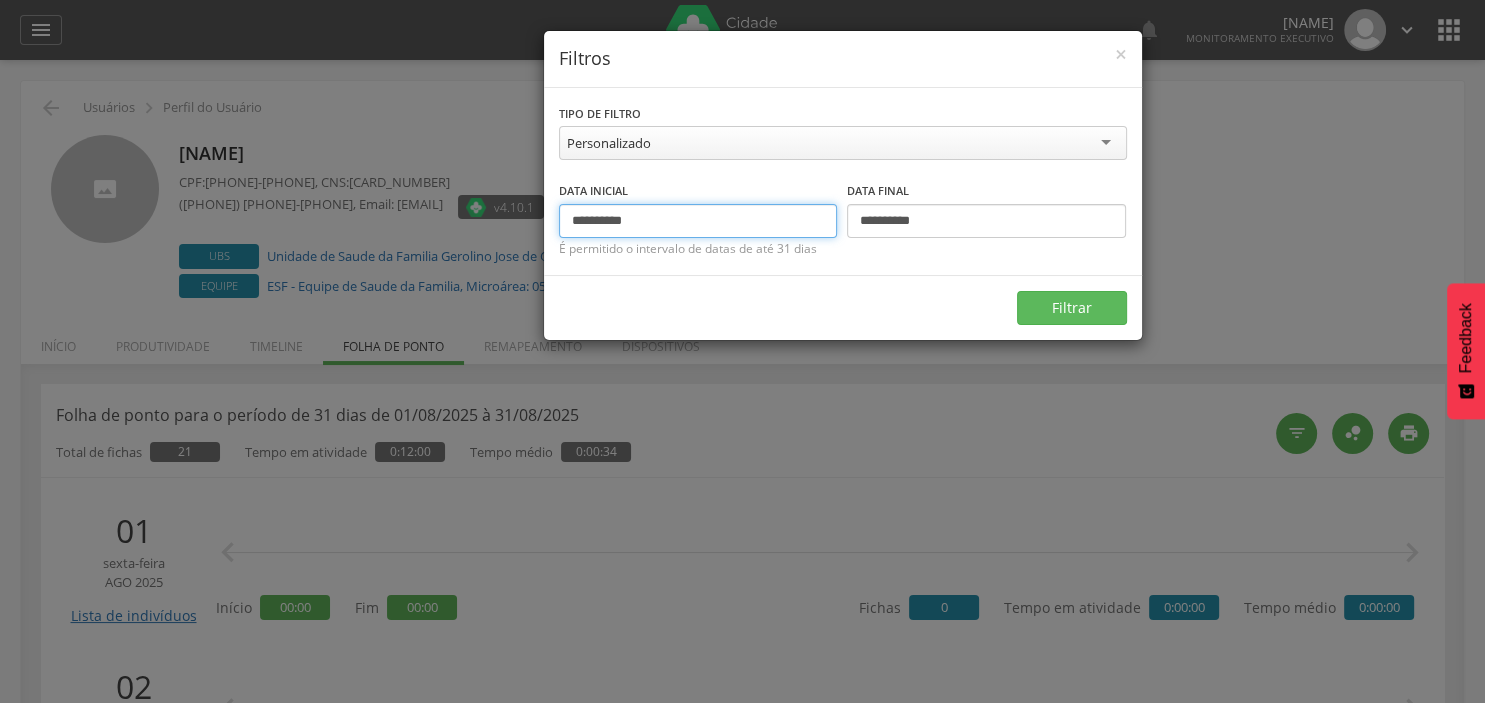 click on "**********" at bounding box center (698, 221) 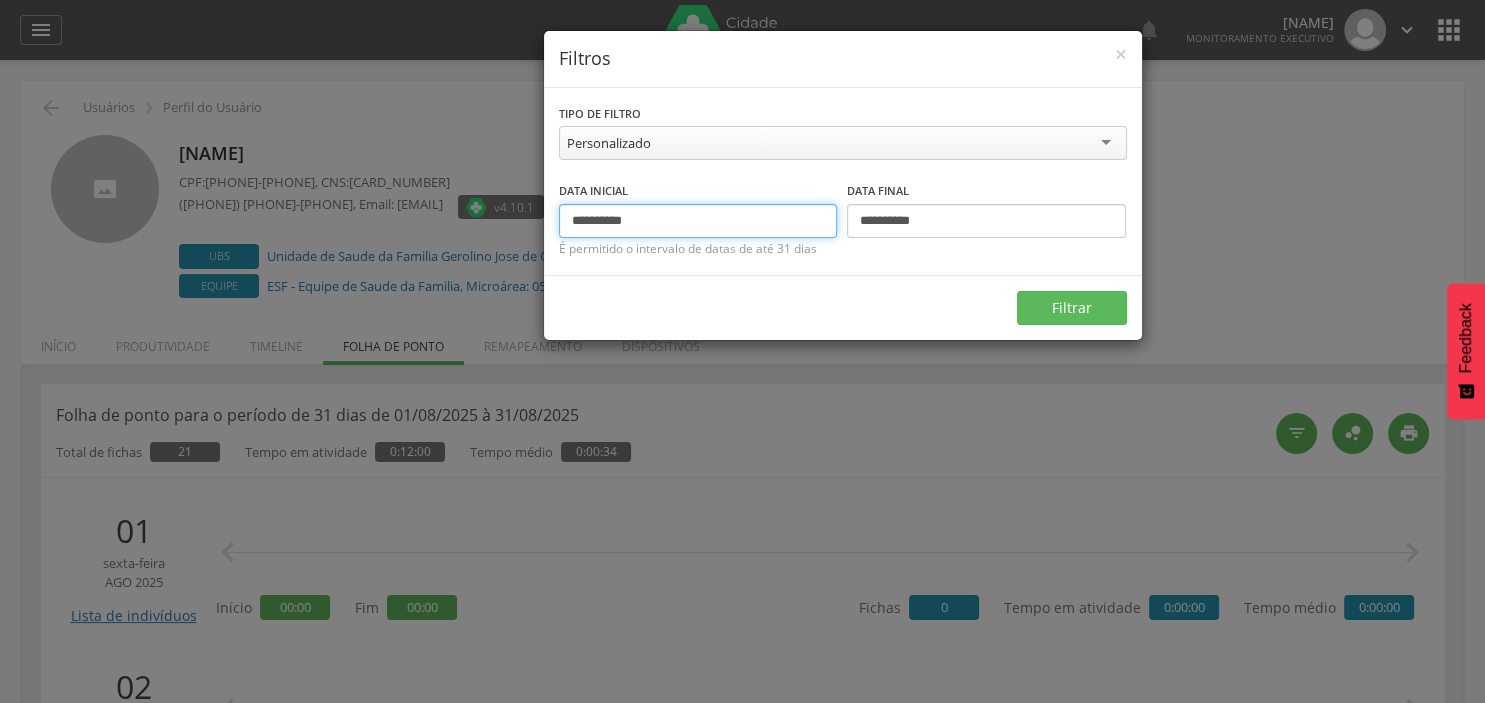 type on "**********" 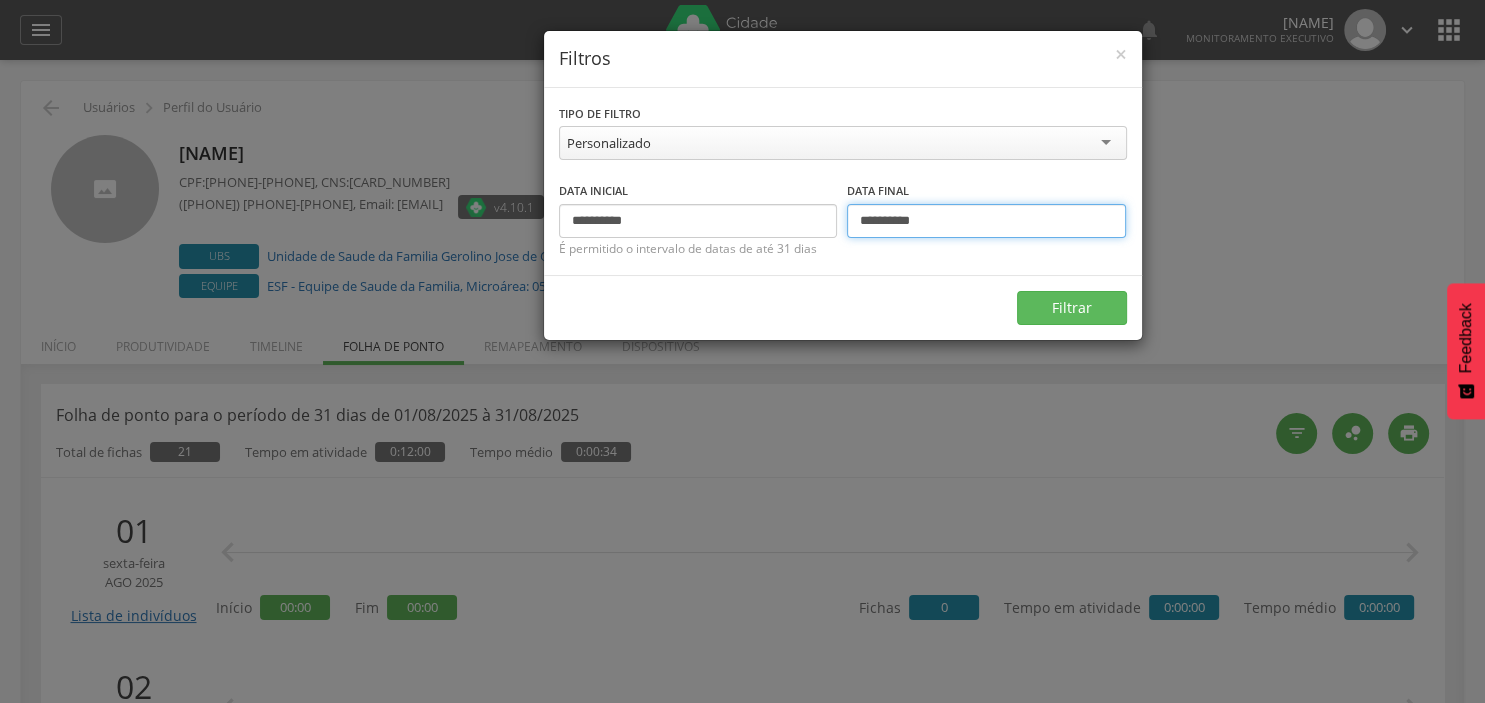 click on "**********" at bounding box center [986, 221] 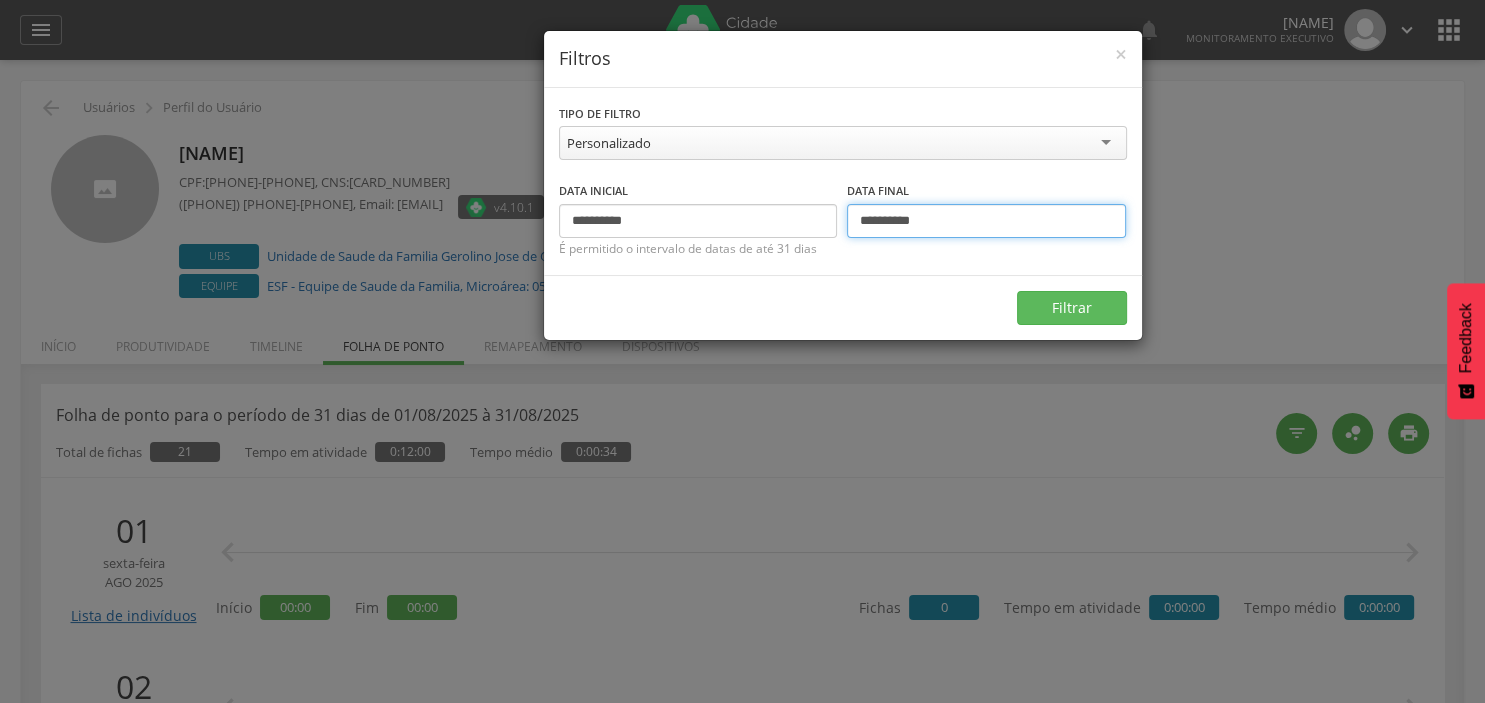 click on "**********" at bounding box center (986, 221) 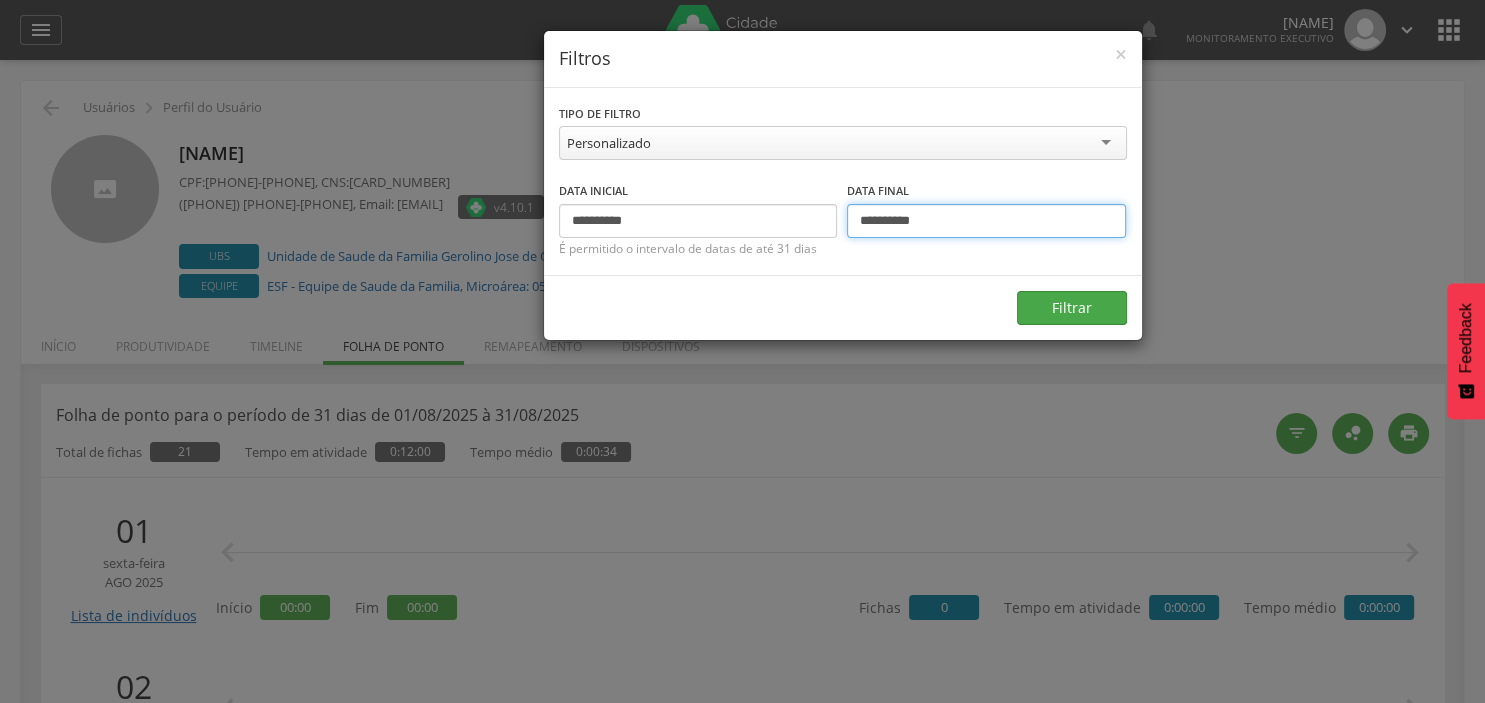type on "**********" 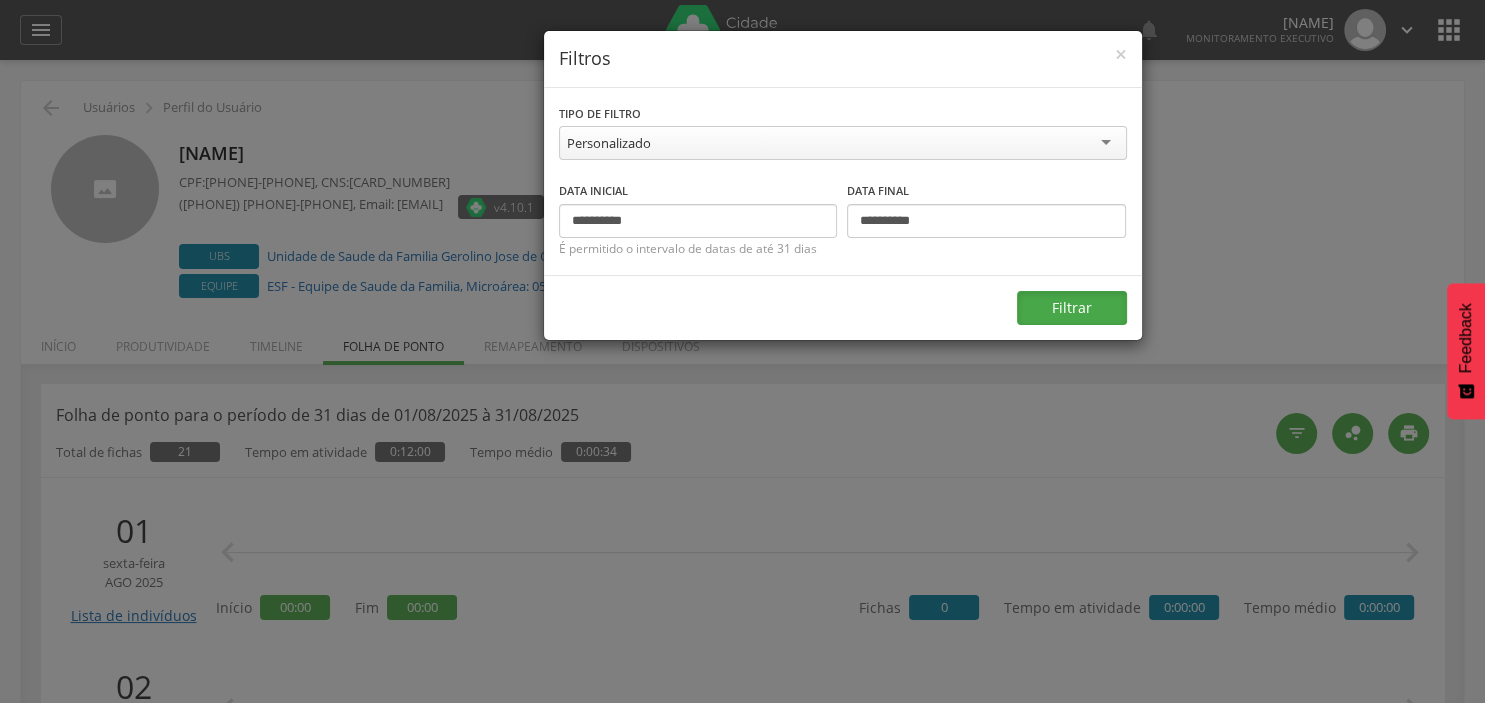click on "Filtrar" at bounding box center (1072, 308) 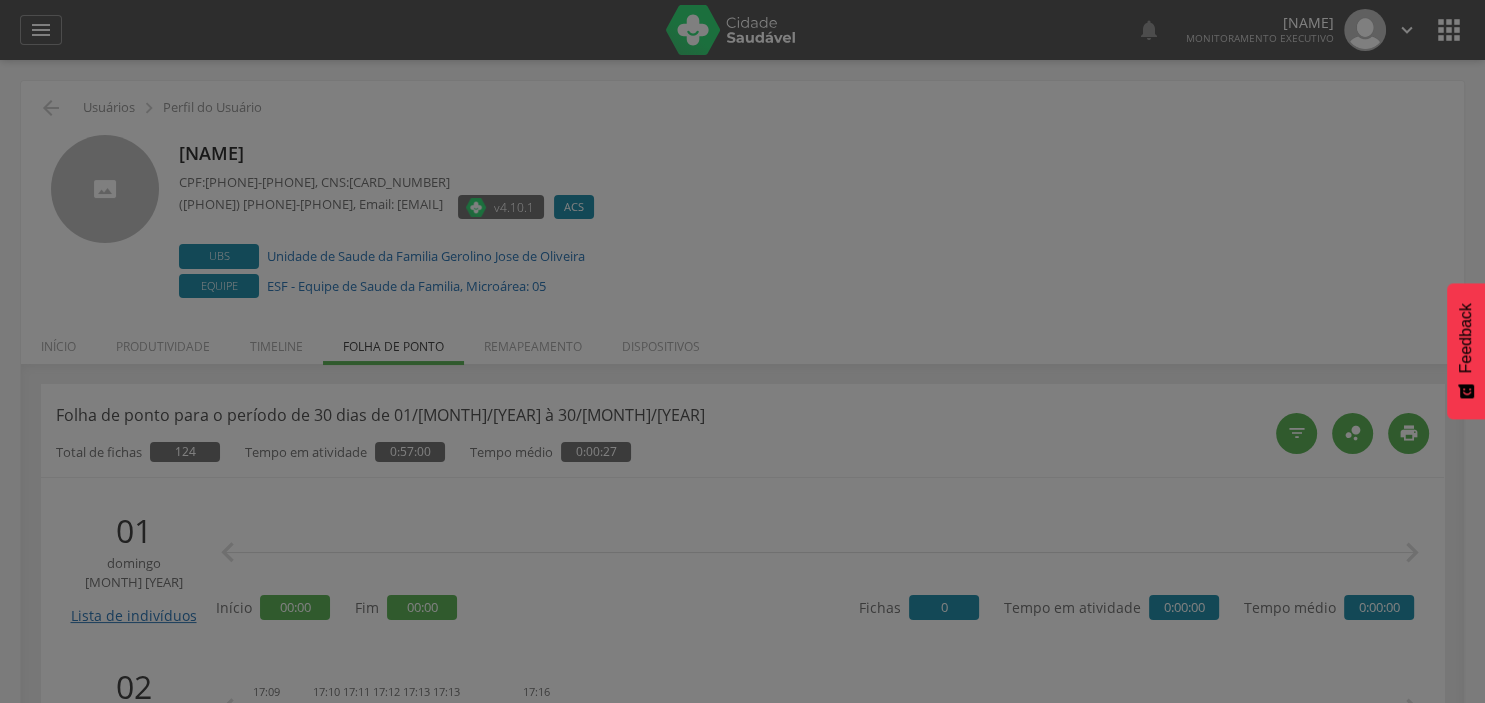 type on "**********" 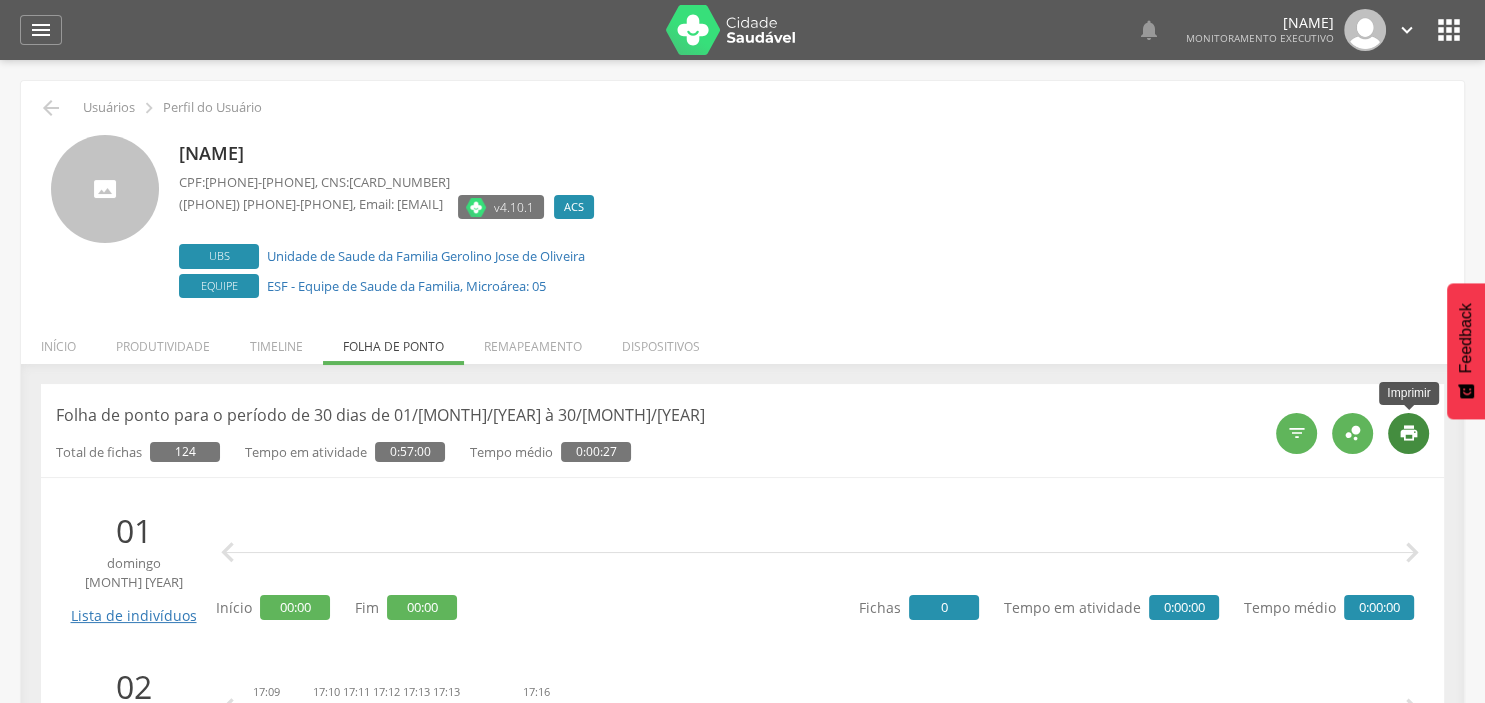 click on "" at bounding box center (1409, 433) 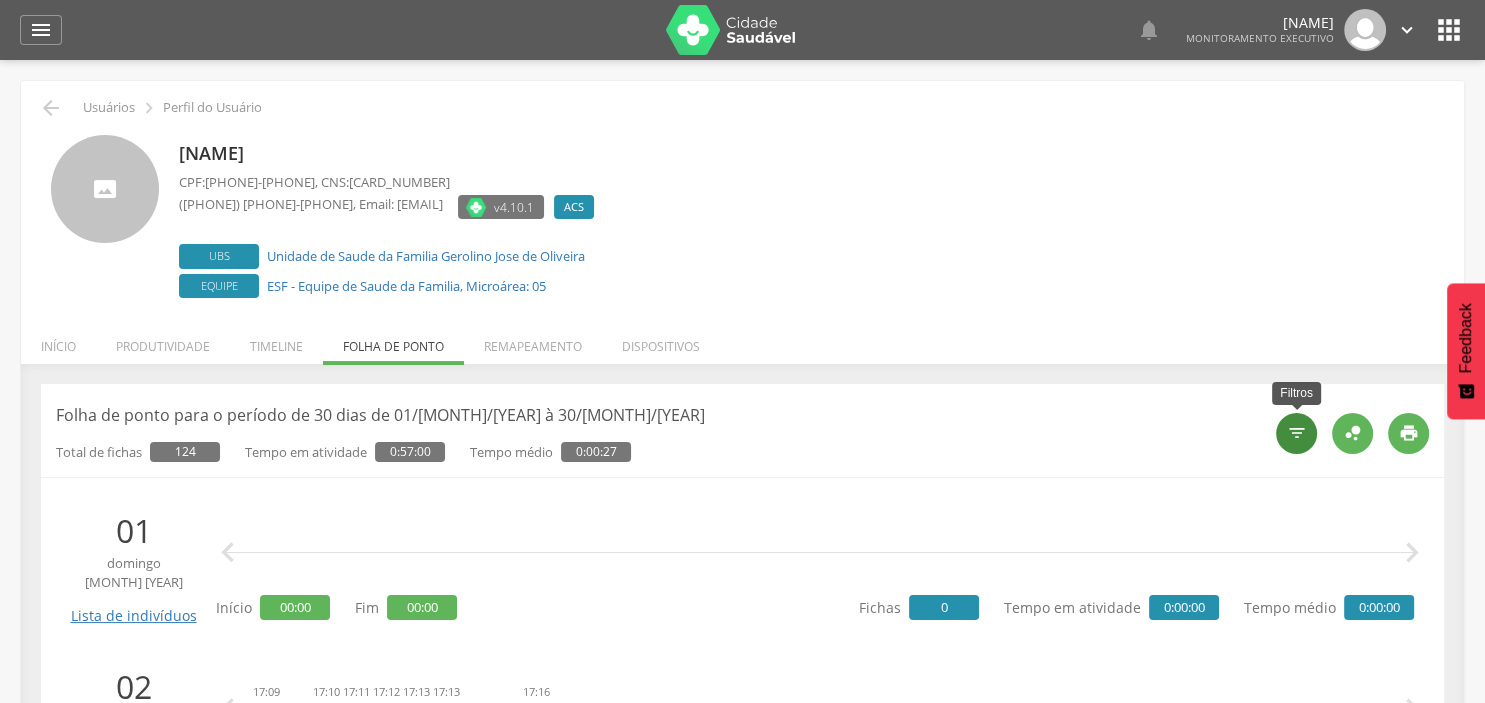 click on "" at bounding box center (1297, 433) 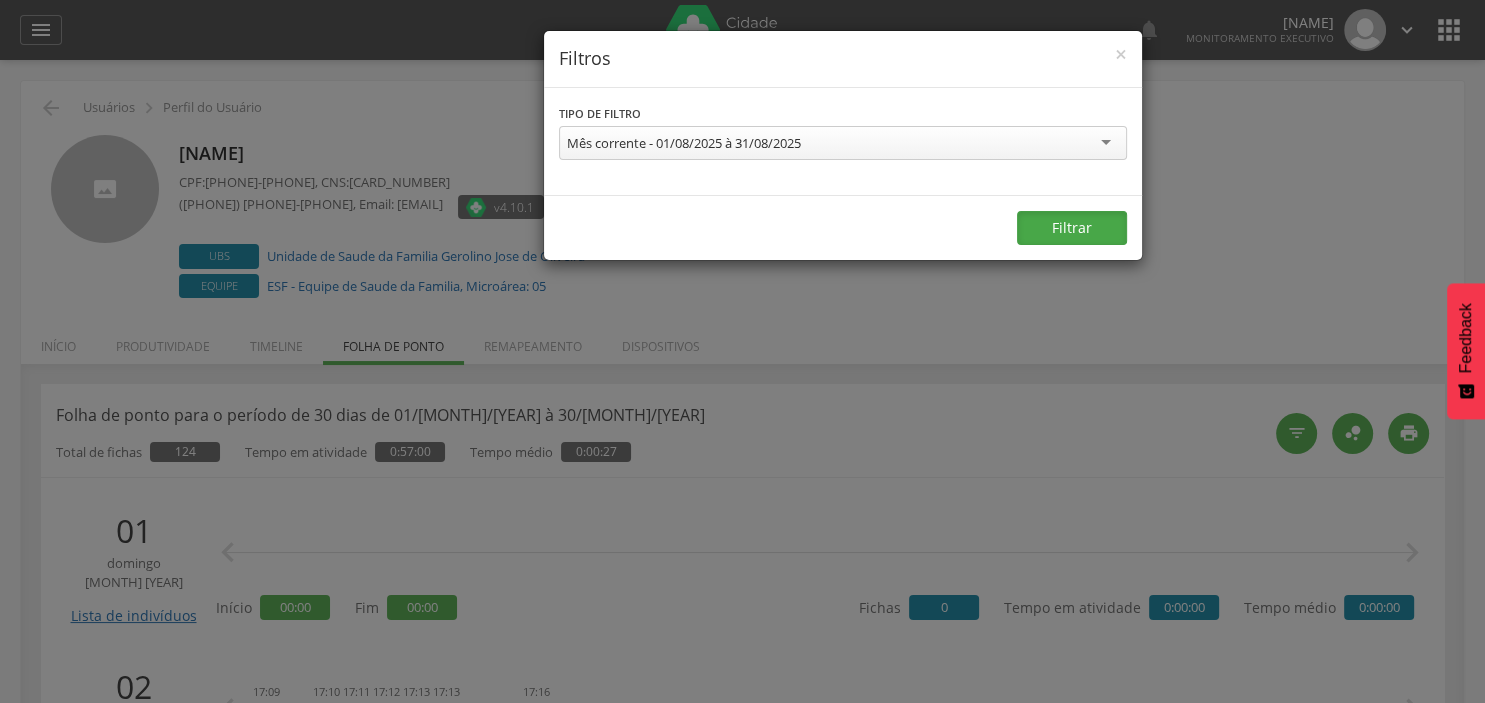 click on "Filtrar" at bounding box center [1072, 228] 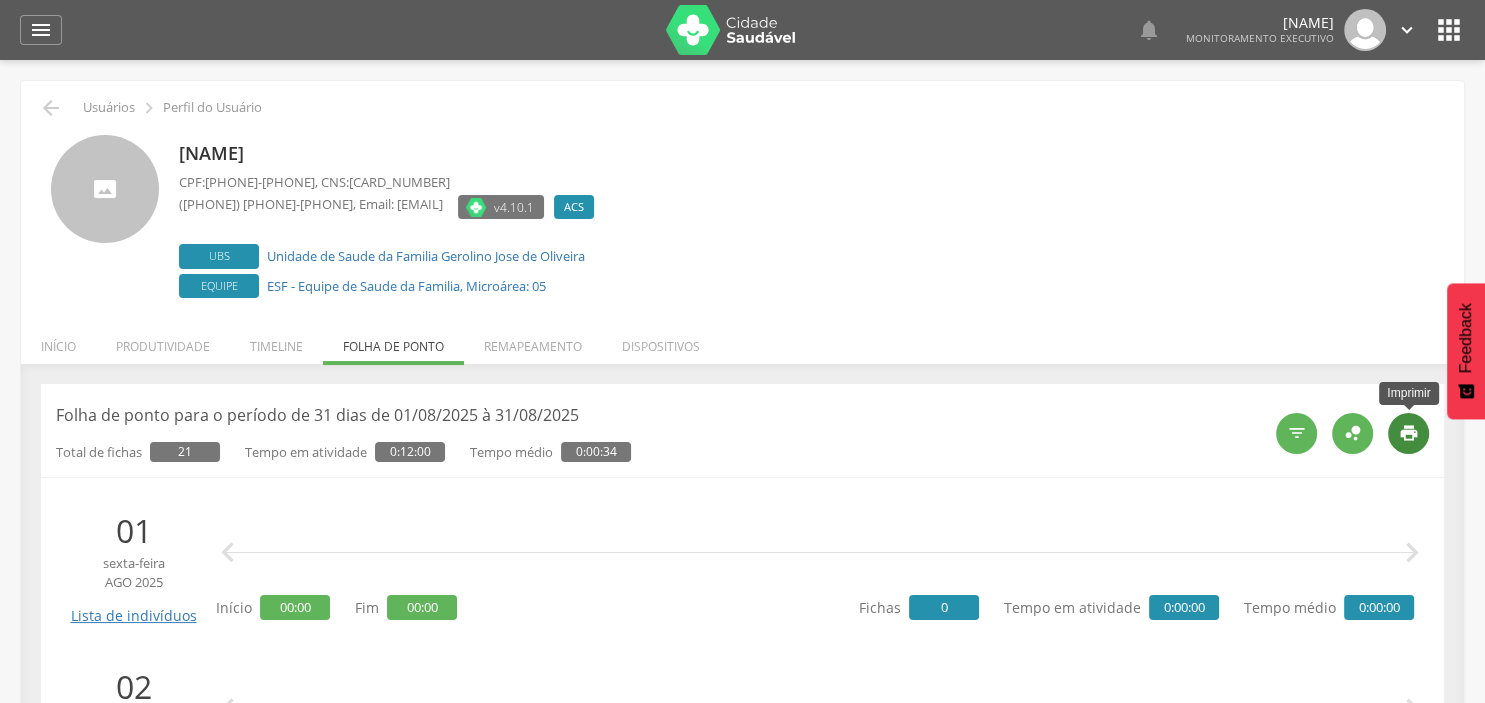click on "" at bounding box center (1409, 433) 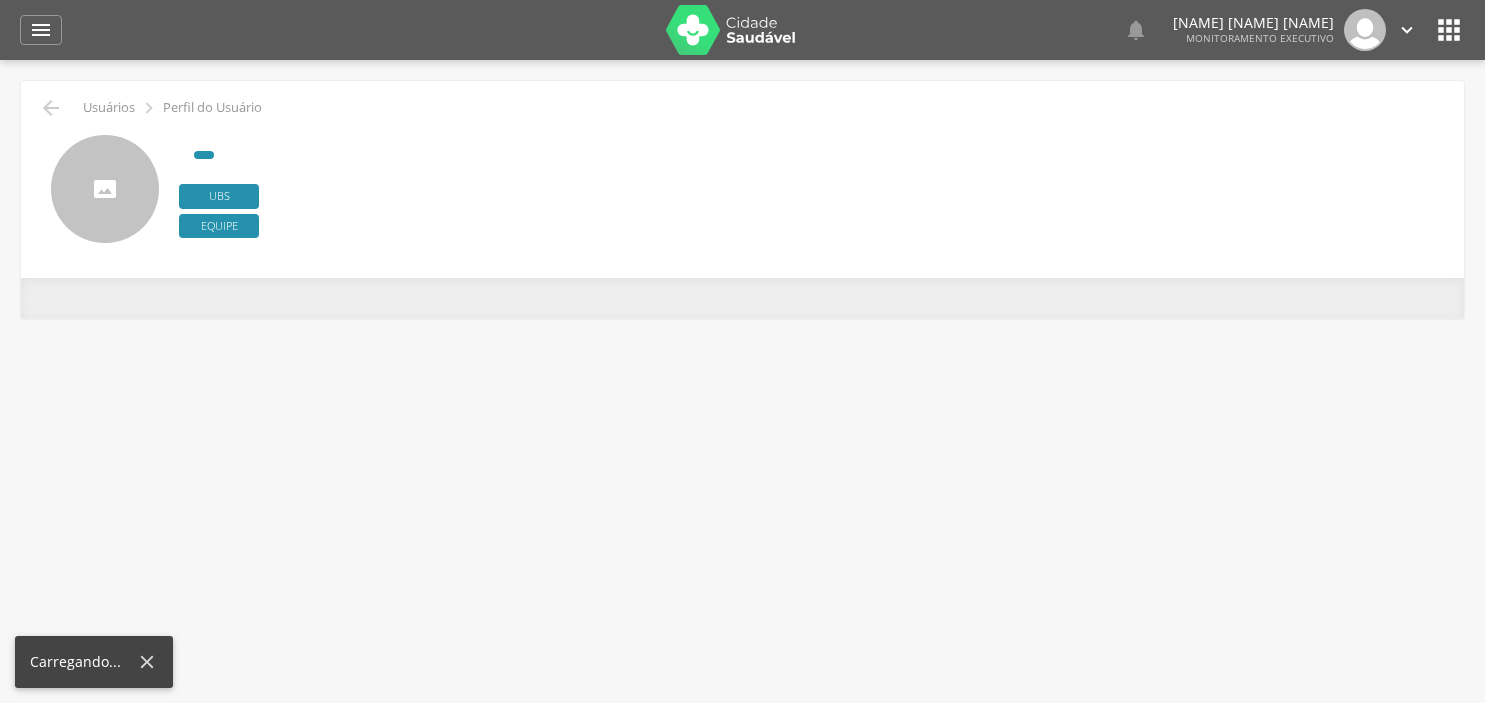 scroll, scrollTop: 0, scrollLeft: 0, axis: both 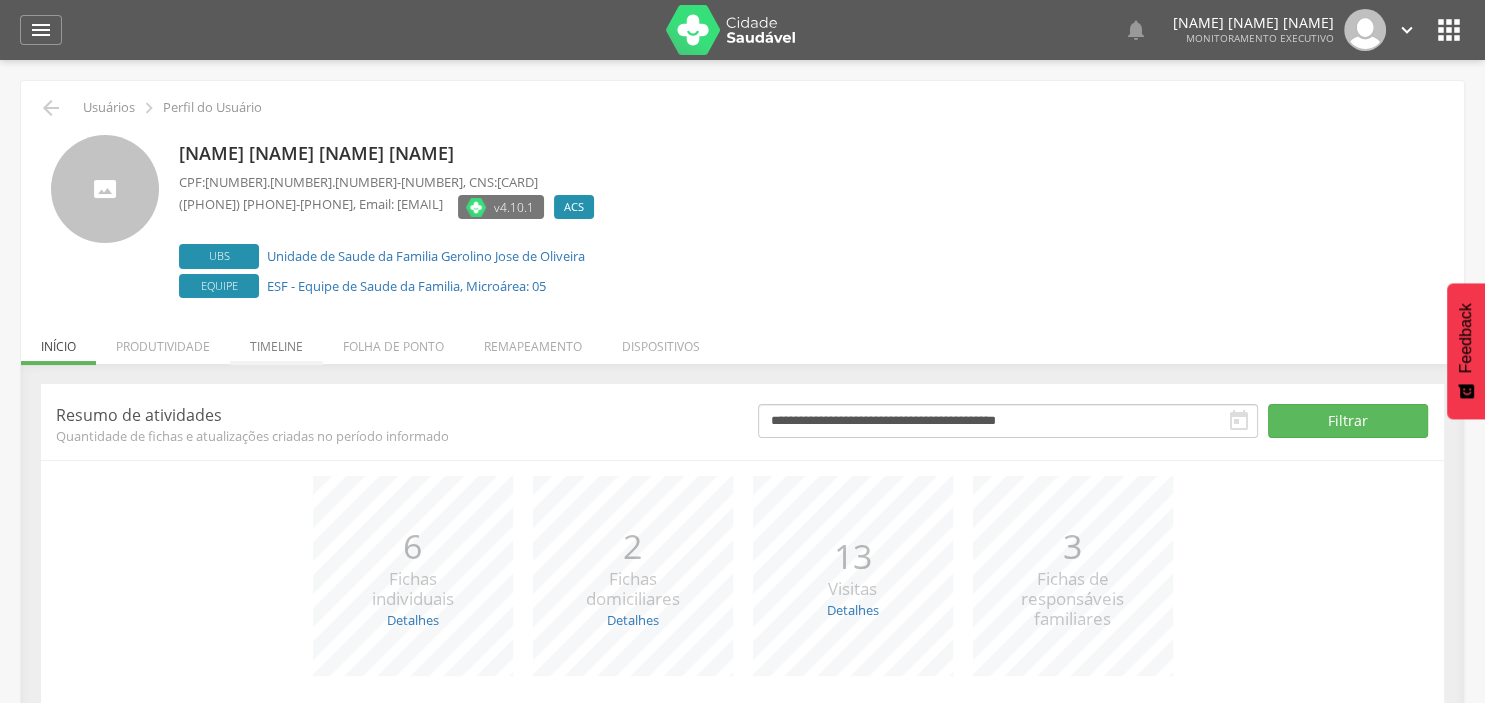 click on "Timeline" at bounding box center [276, 341] 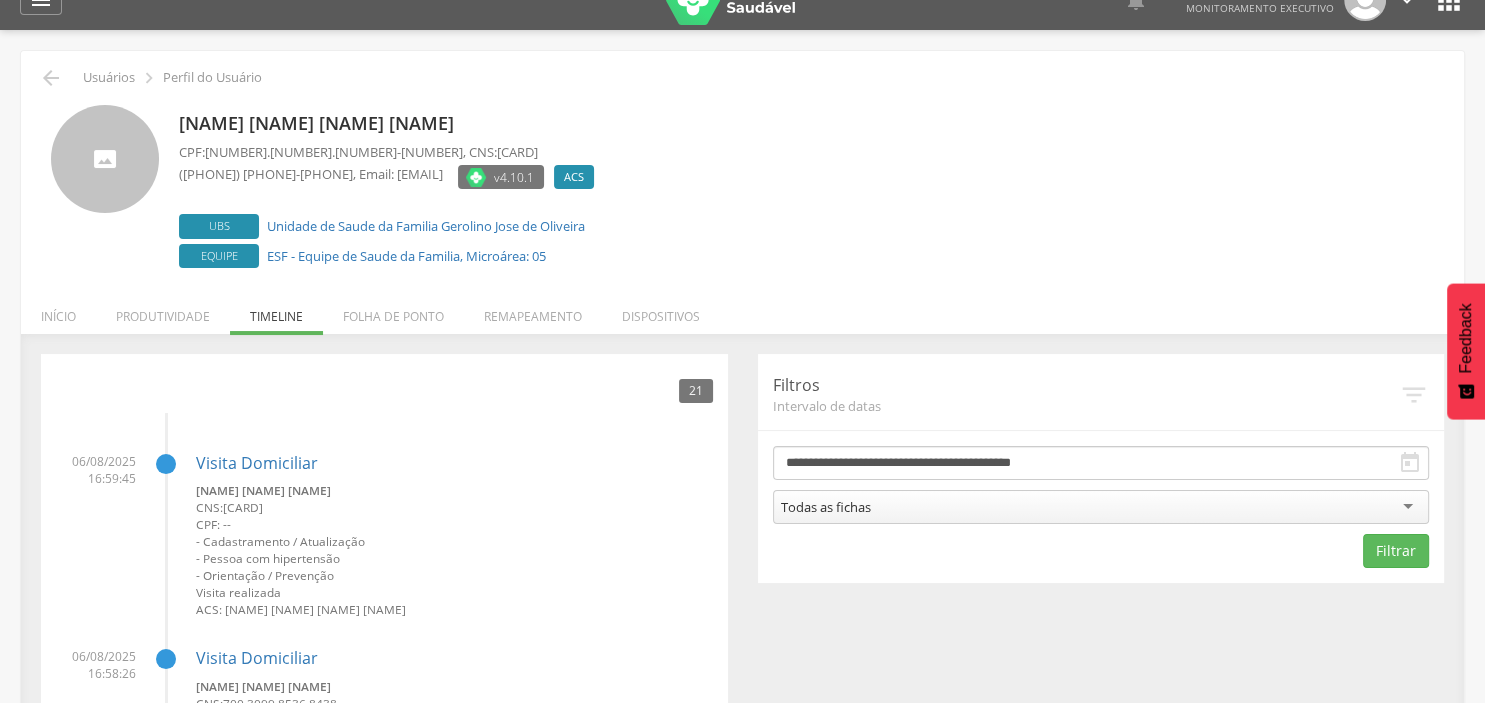 scroll, scrollTop: 262, scrollLeft: 0, axis: vertical 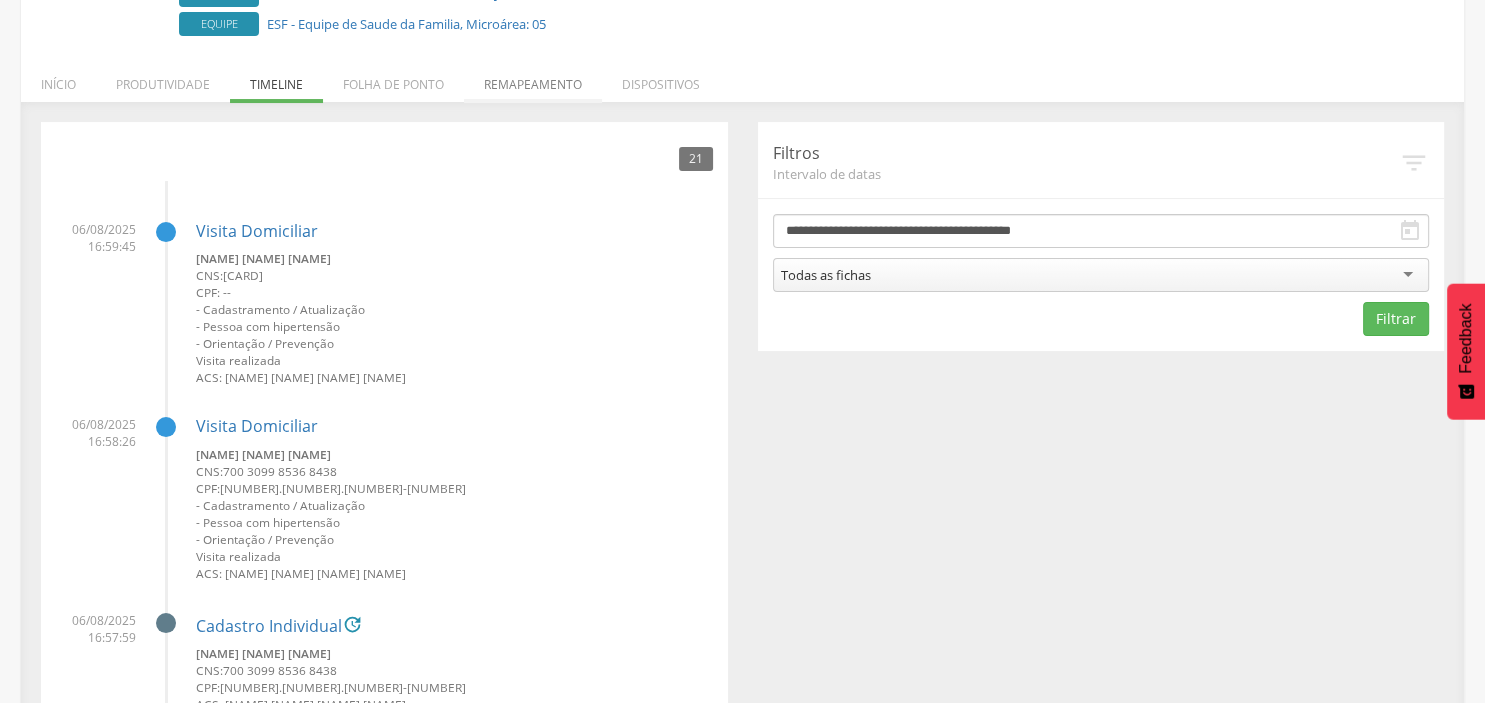 click on "Remapeamento" at bounding box center (533, 79) 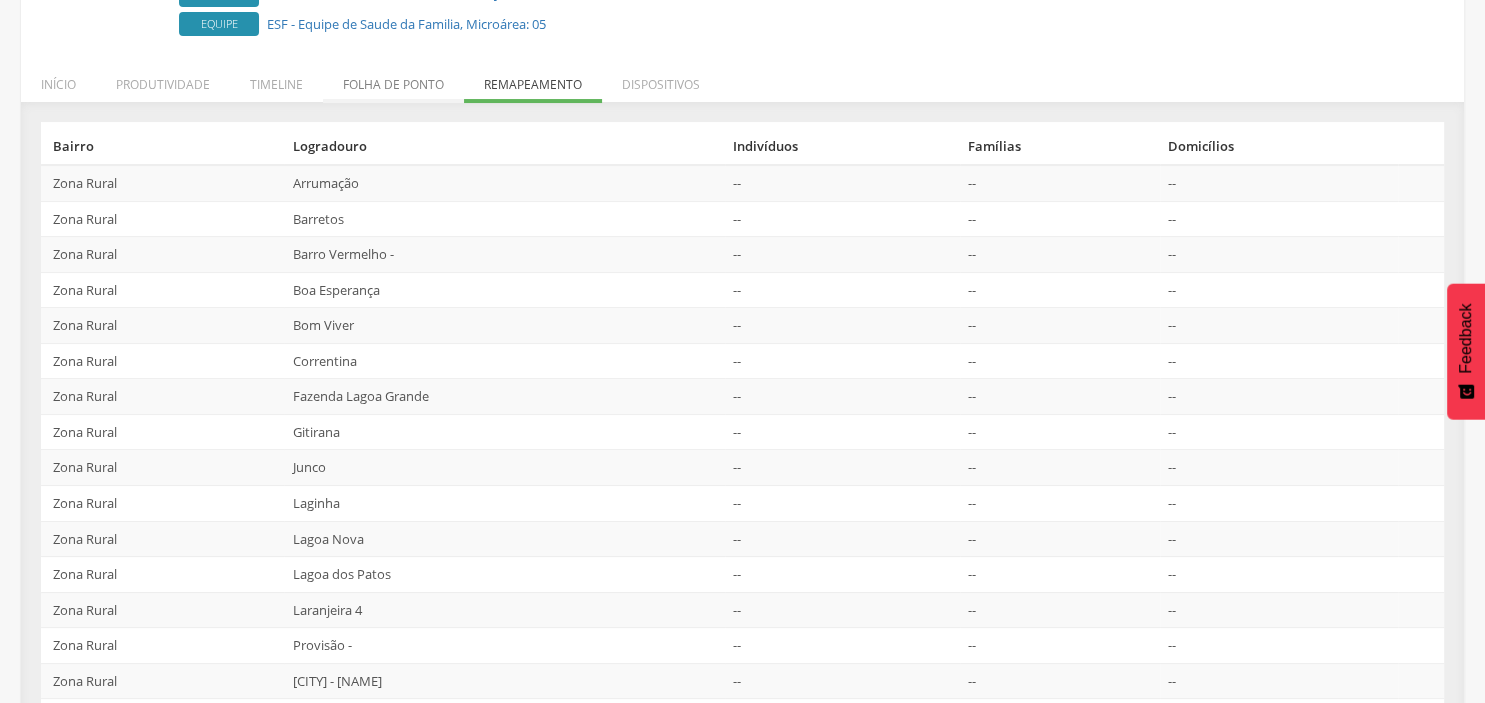 click on "Folha de ponto" at bounding box center (393, 79) 